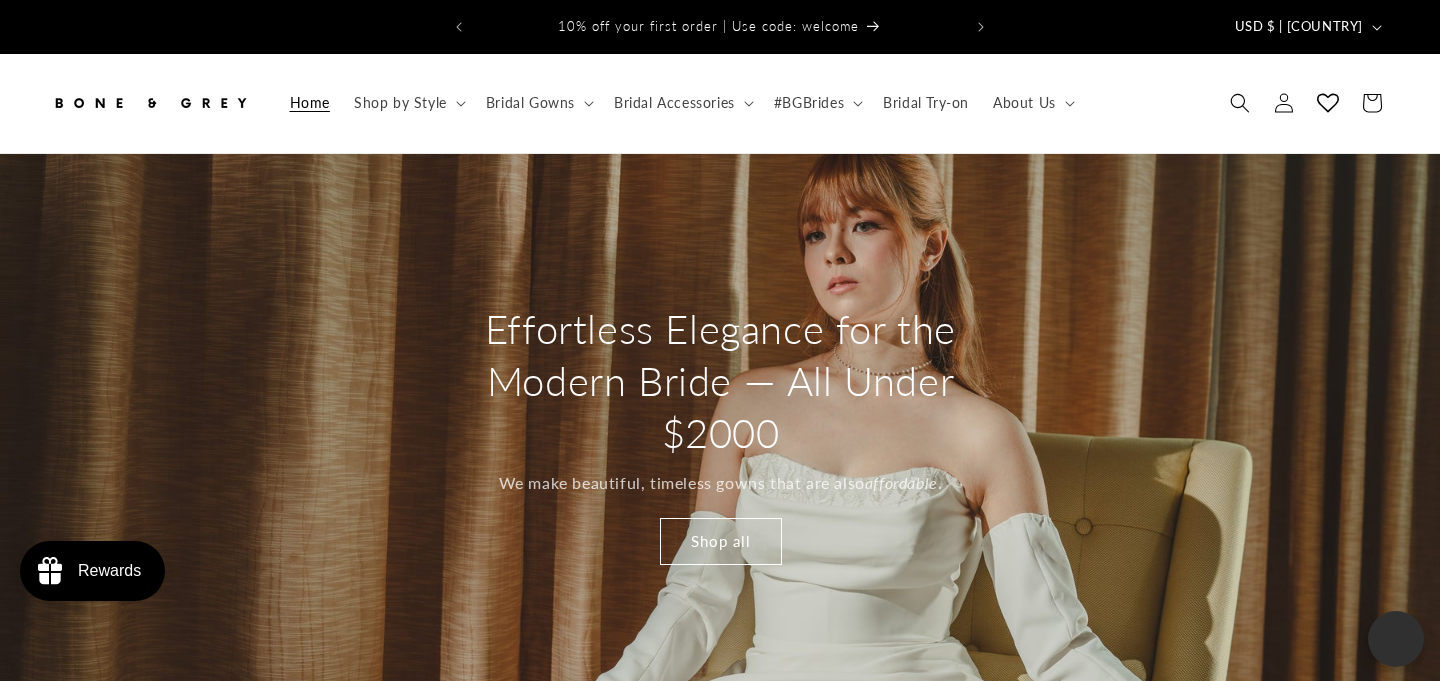 scroll, scrollTop: 0, scrollLeft: 0, axis: both 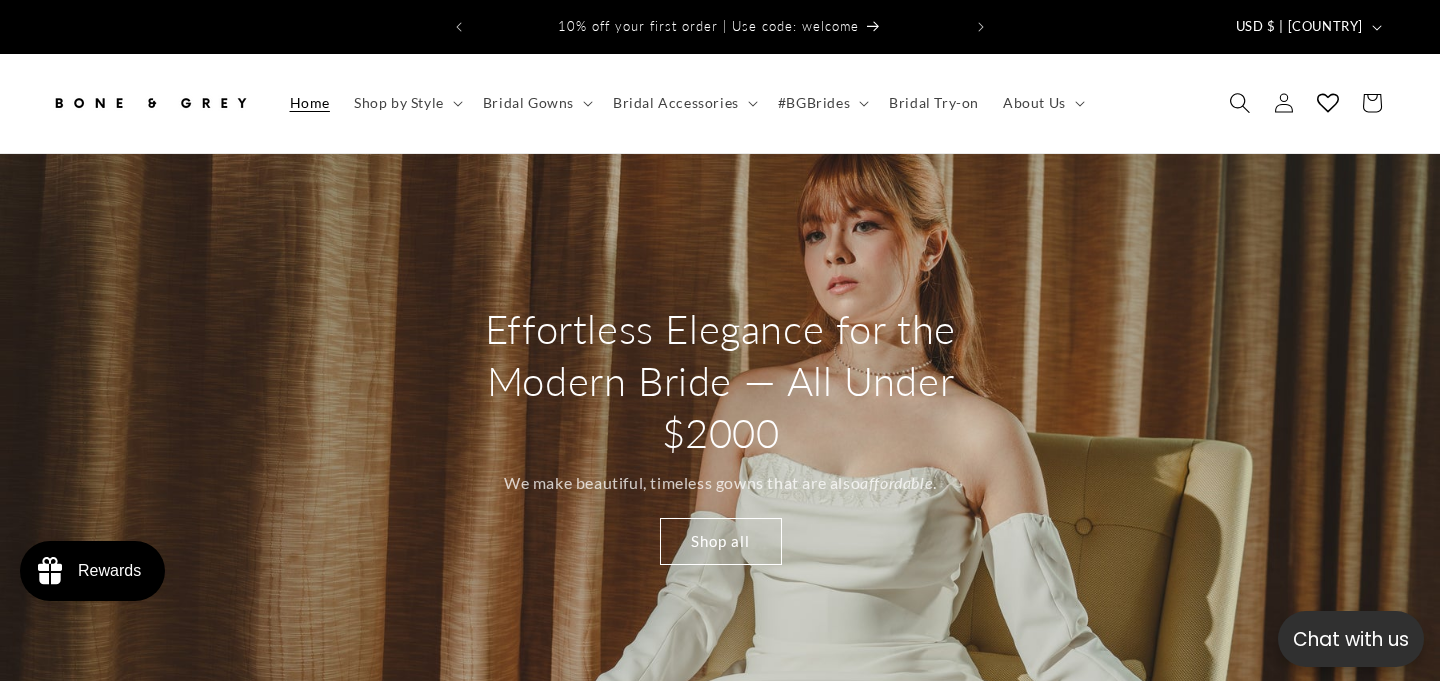 click at bounding box center [1239, 103] 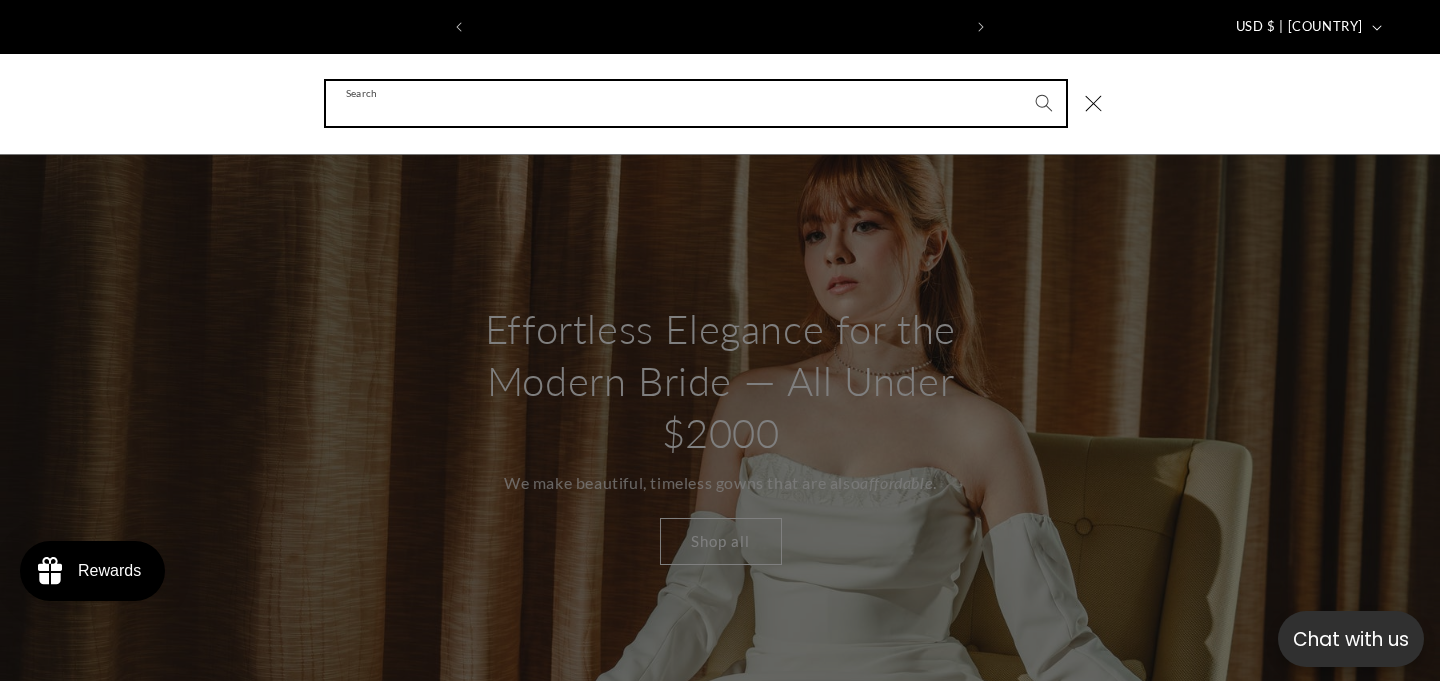 scroll, scrollTop: 0, scrollLeft: 486, axis: horizontal 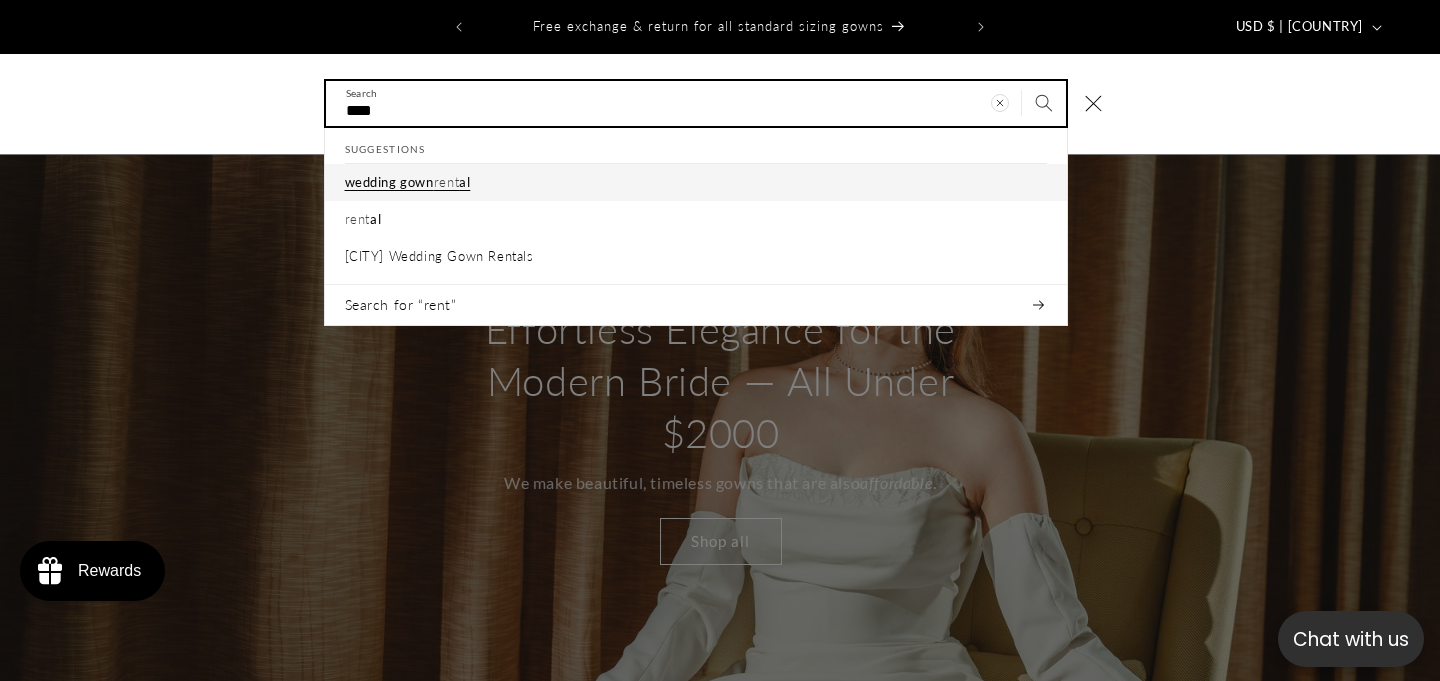 type on "****" 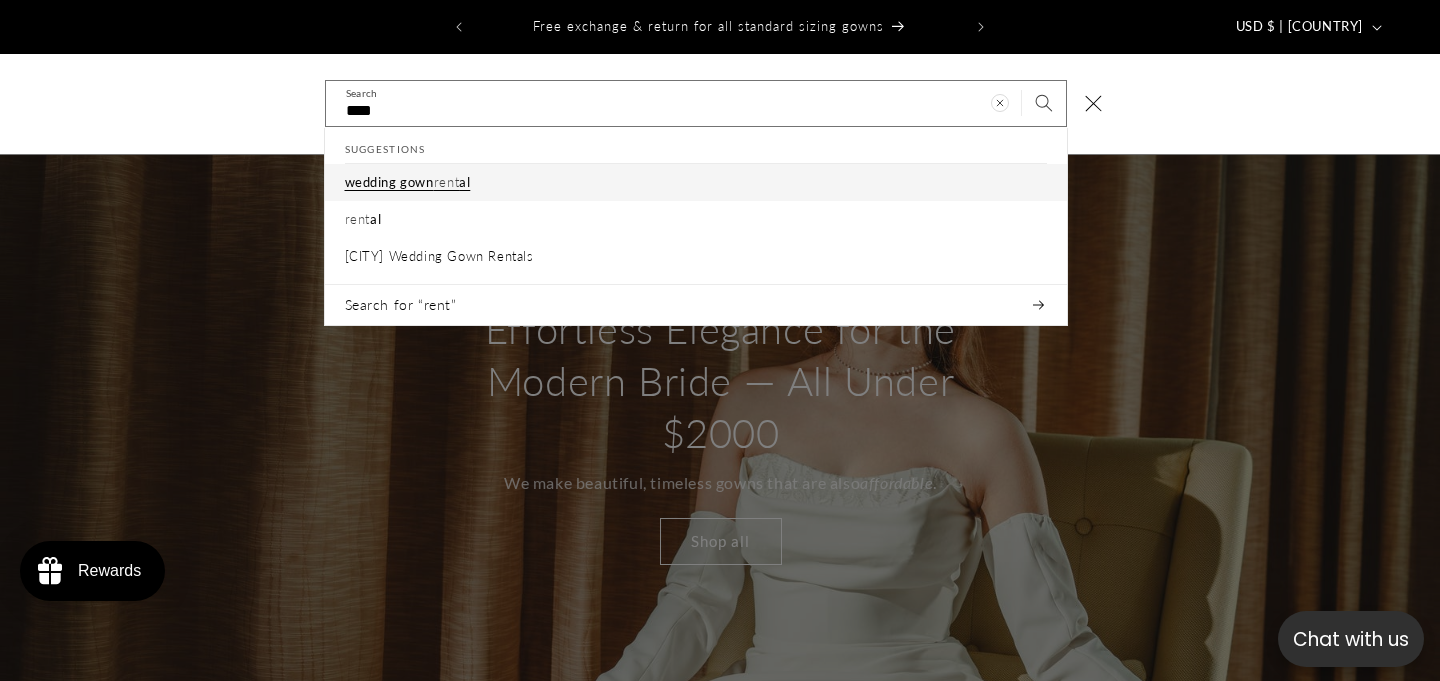 click on "wedding gown  rent al" at bounding box center [696, 182] 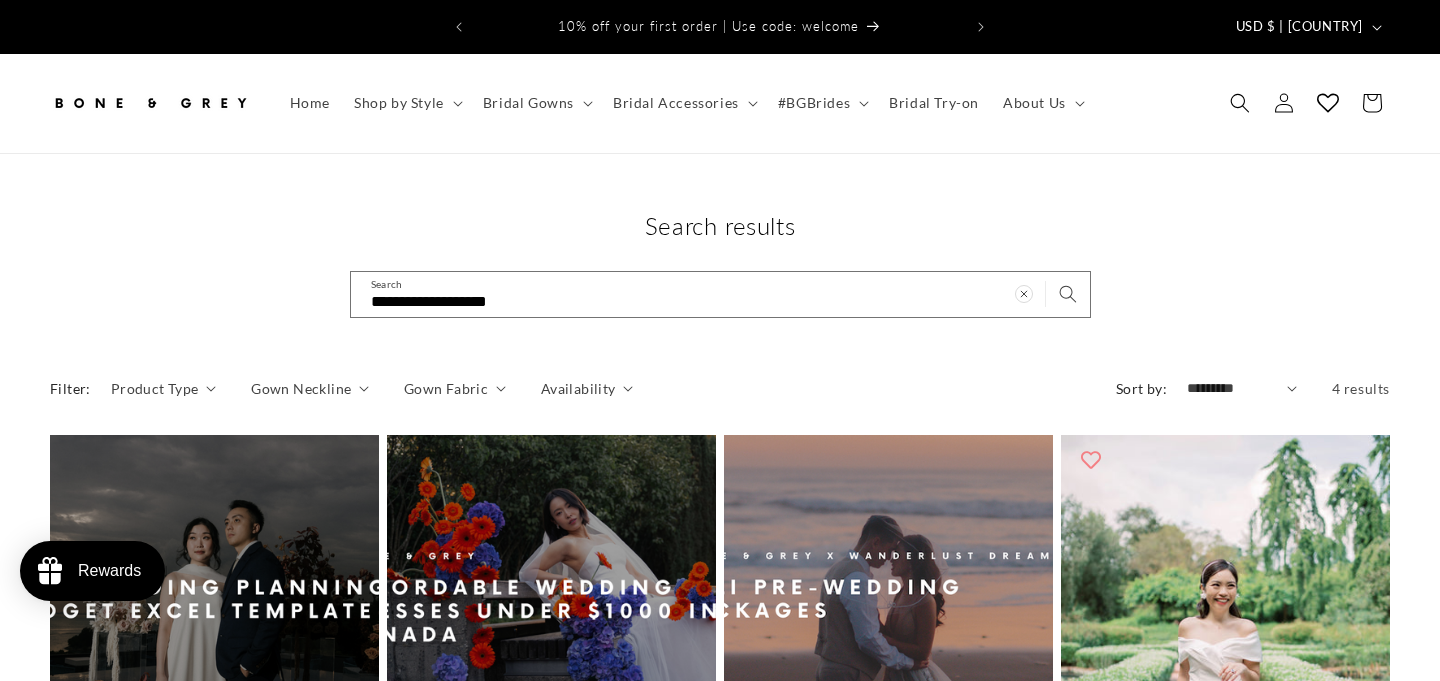 scroll, scrollTop: 0, scrollLeft: 0, axis: both 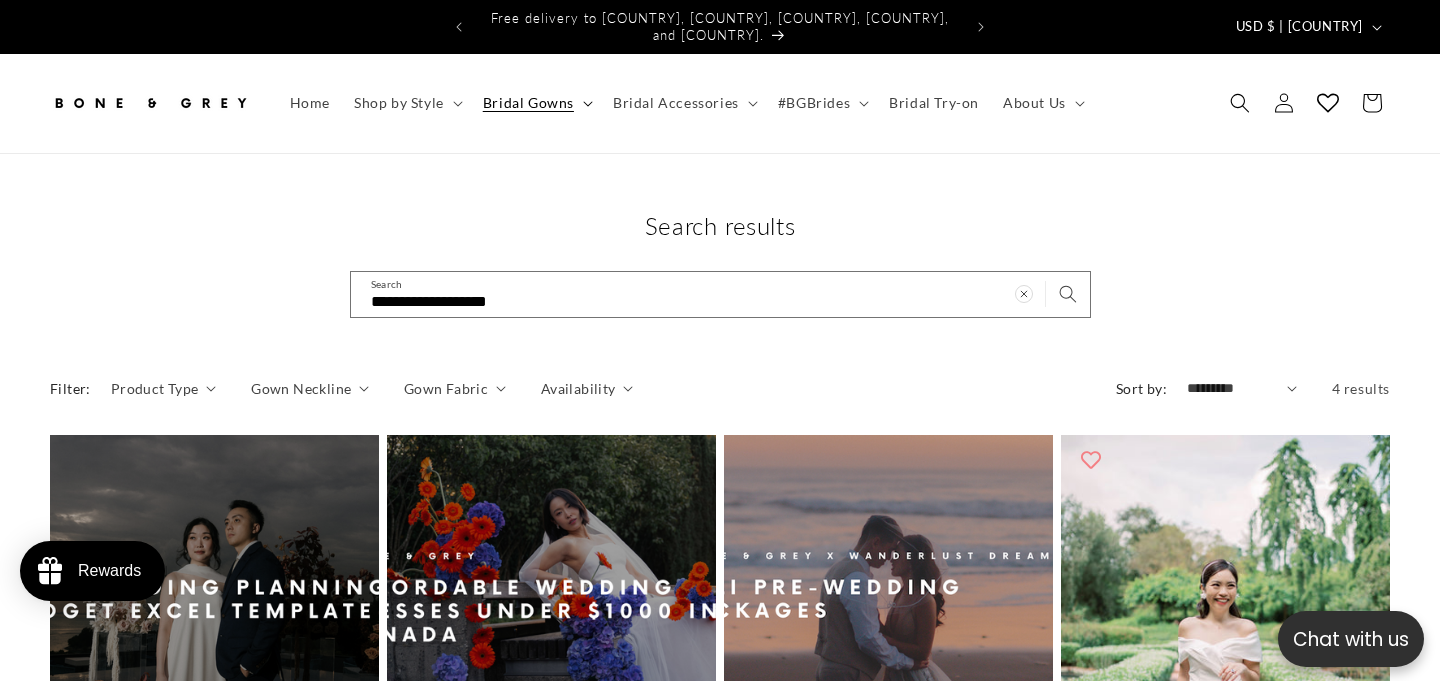 click on "Bridal Gowns" at bounding box center [536, 103] 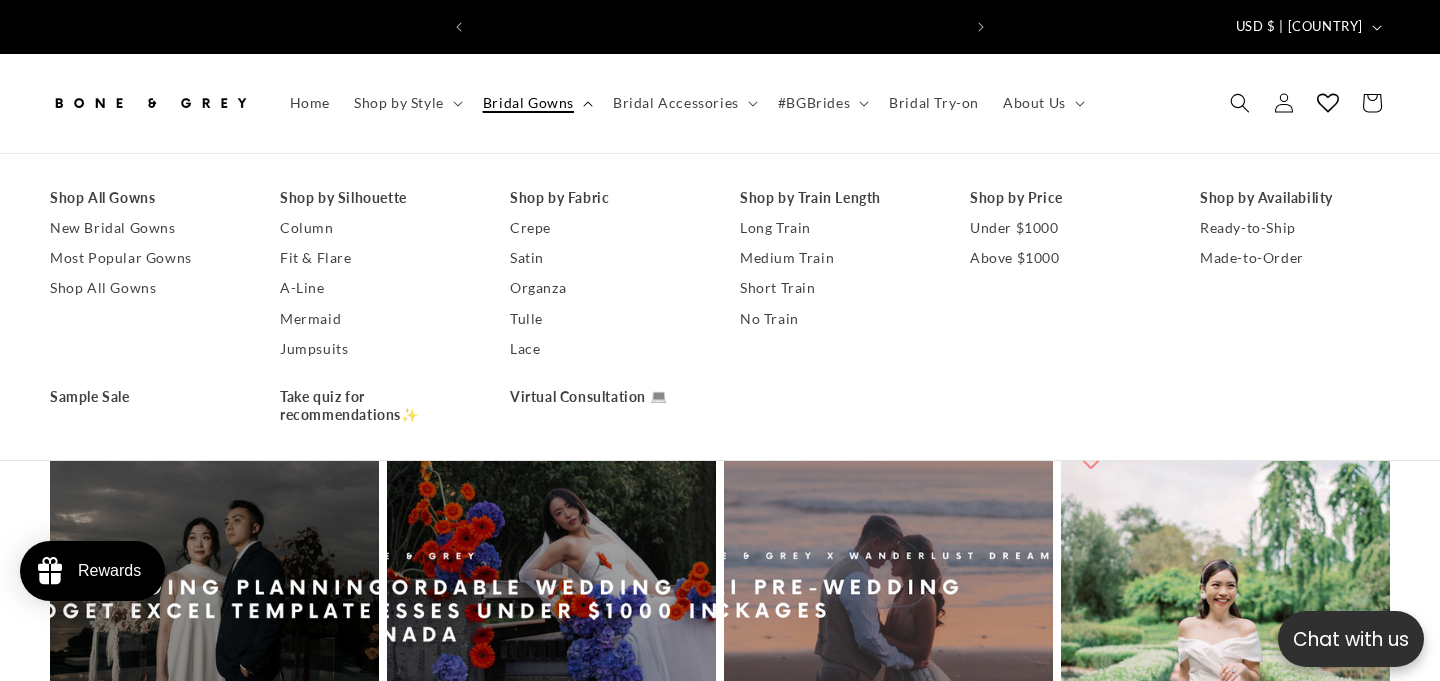 scroll, scrollTop: 0, scrollLeft: 486, axis: horizontal 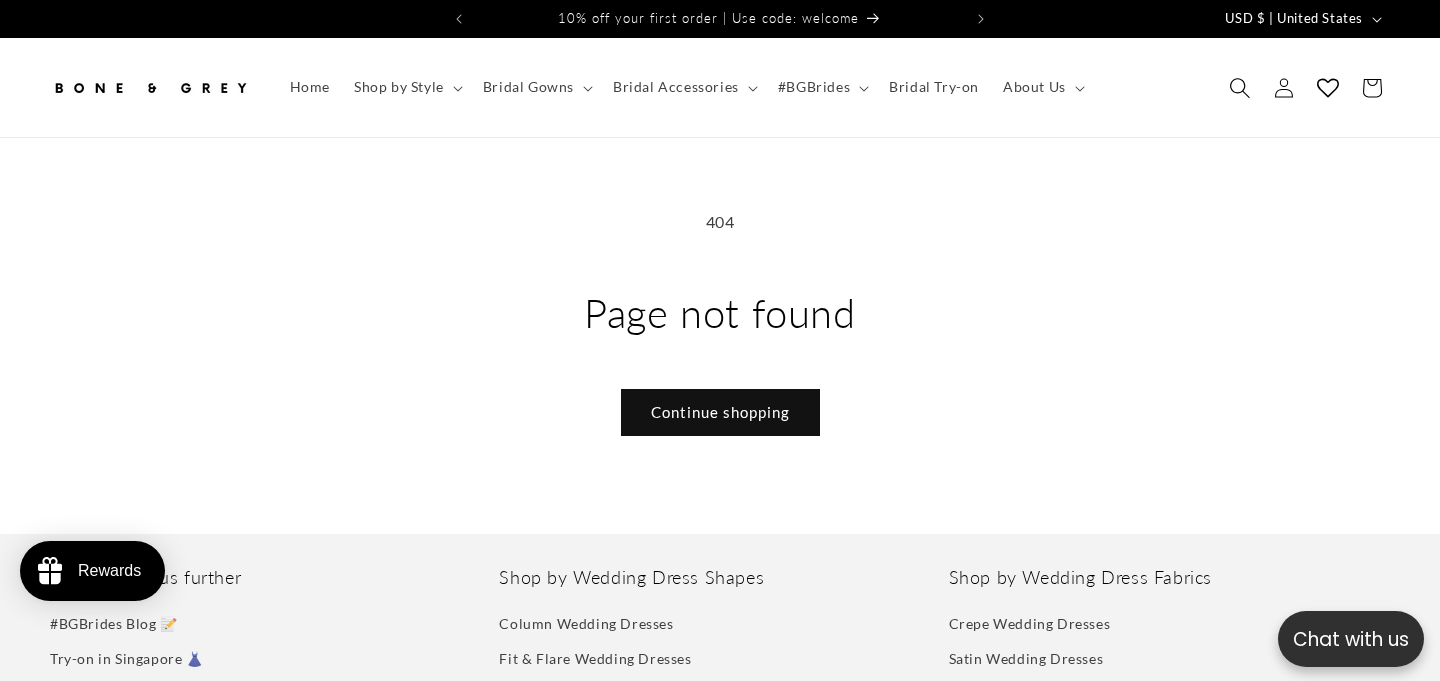 click at bounding box center (1239, 87) 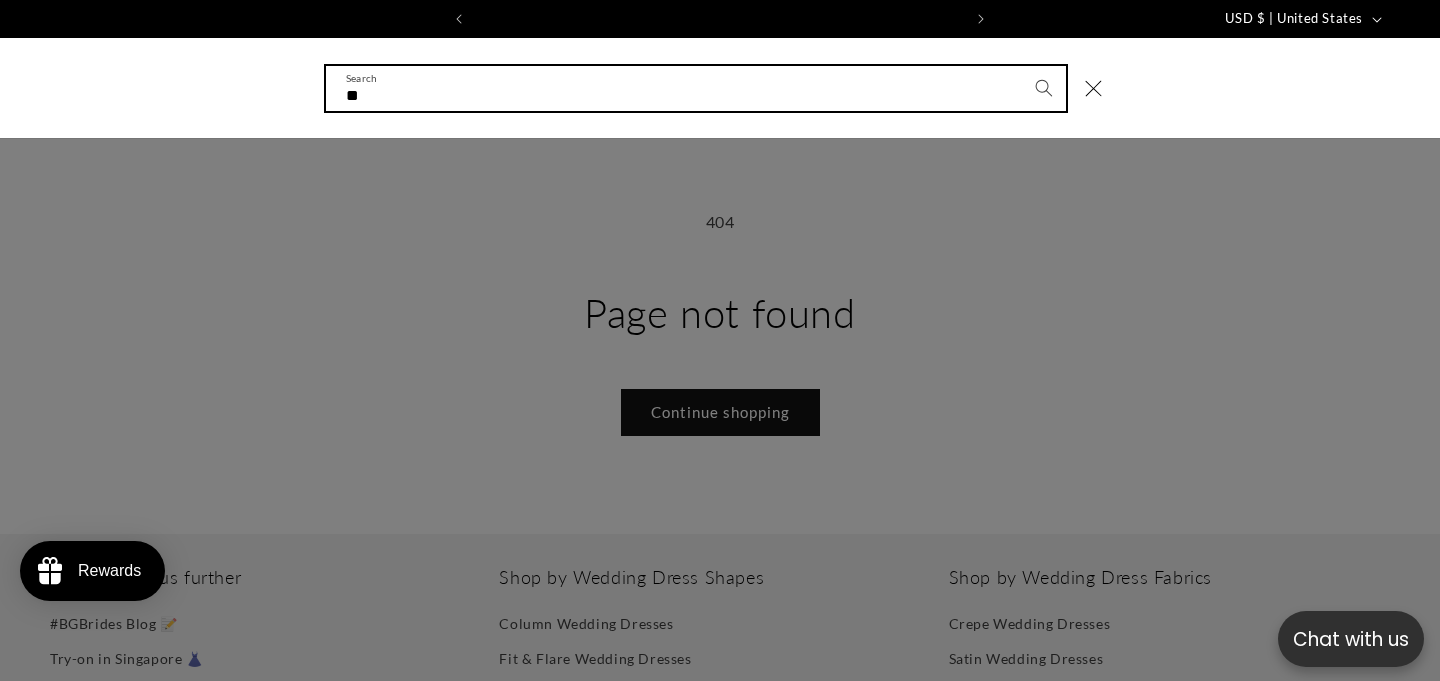 scroll, scrollTop: 0, scrollLeft: 486, axis: horizontal 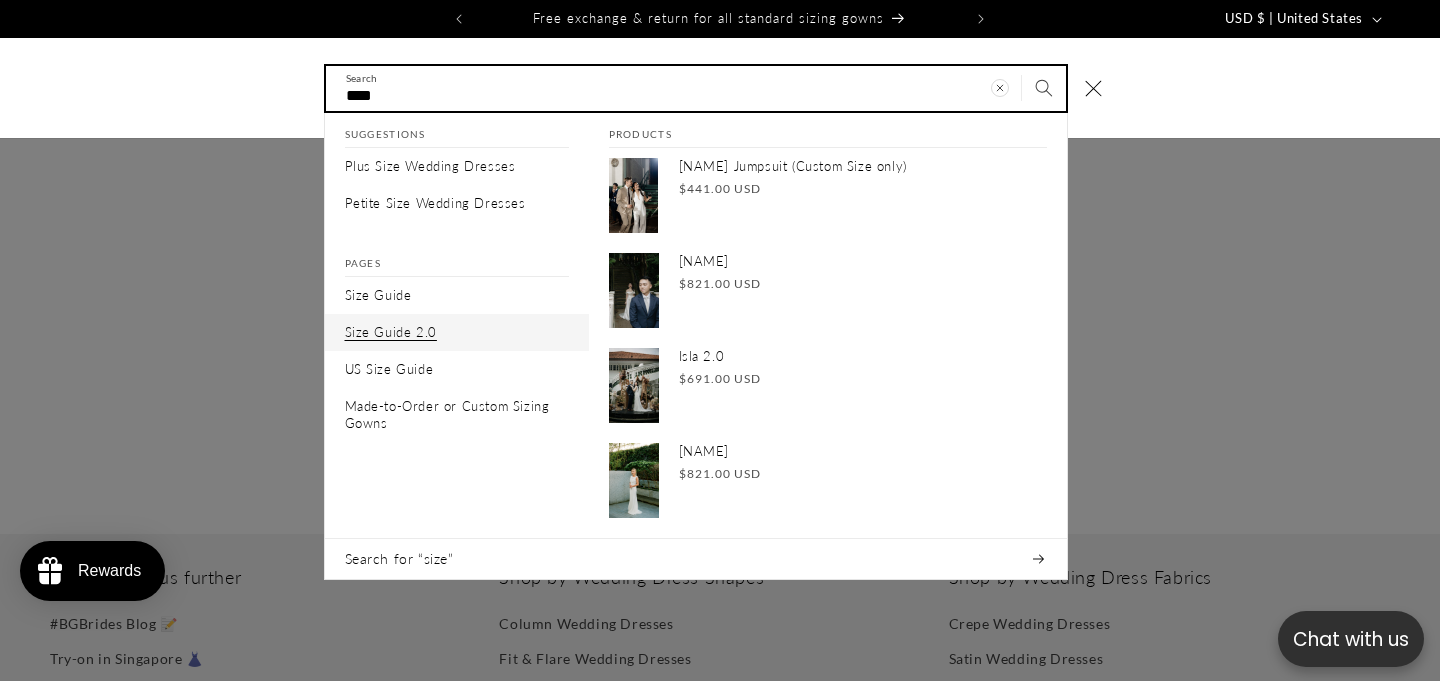 type on "****" 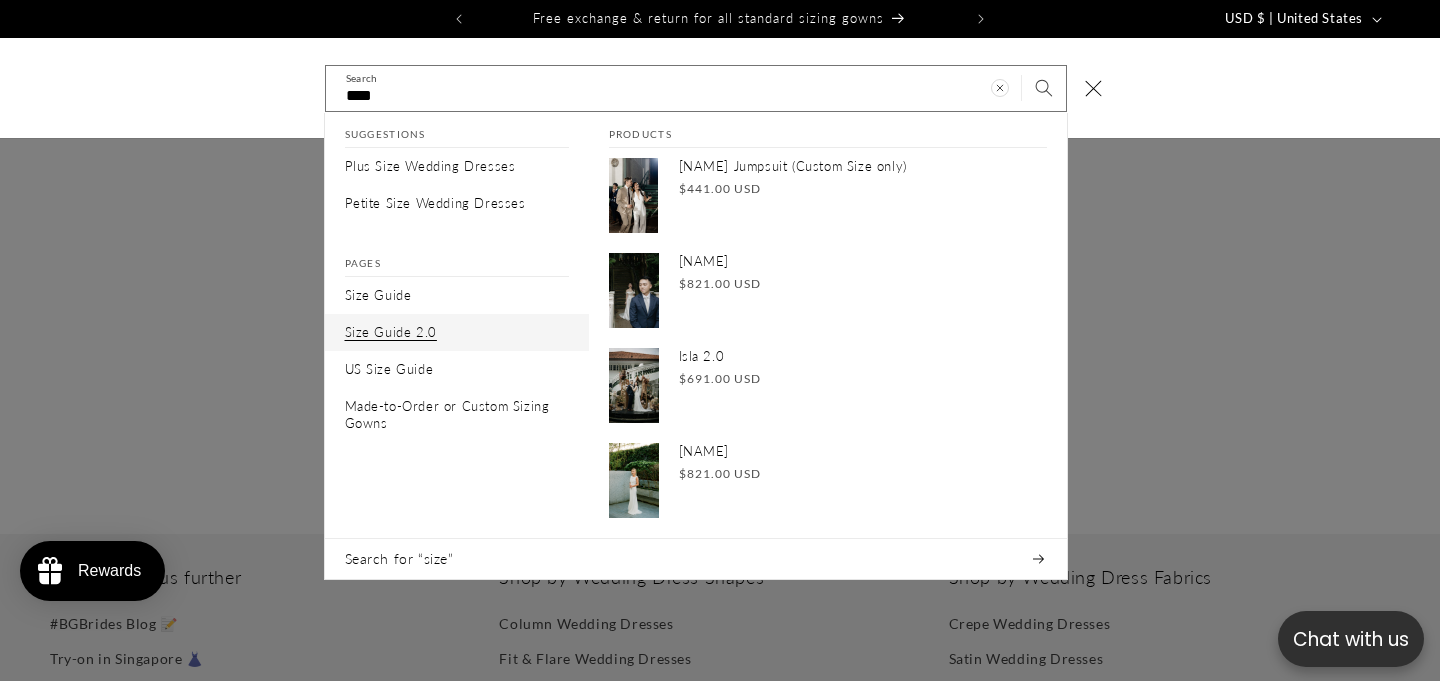 click on "Size Guide 2.0" at bounding box center [391, 332] 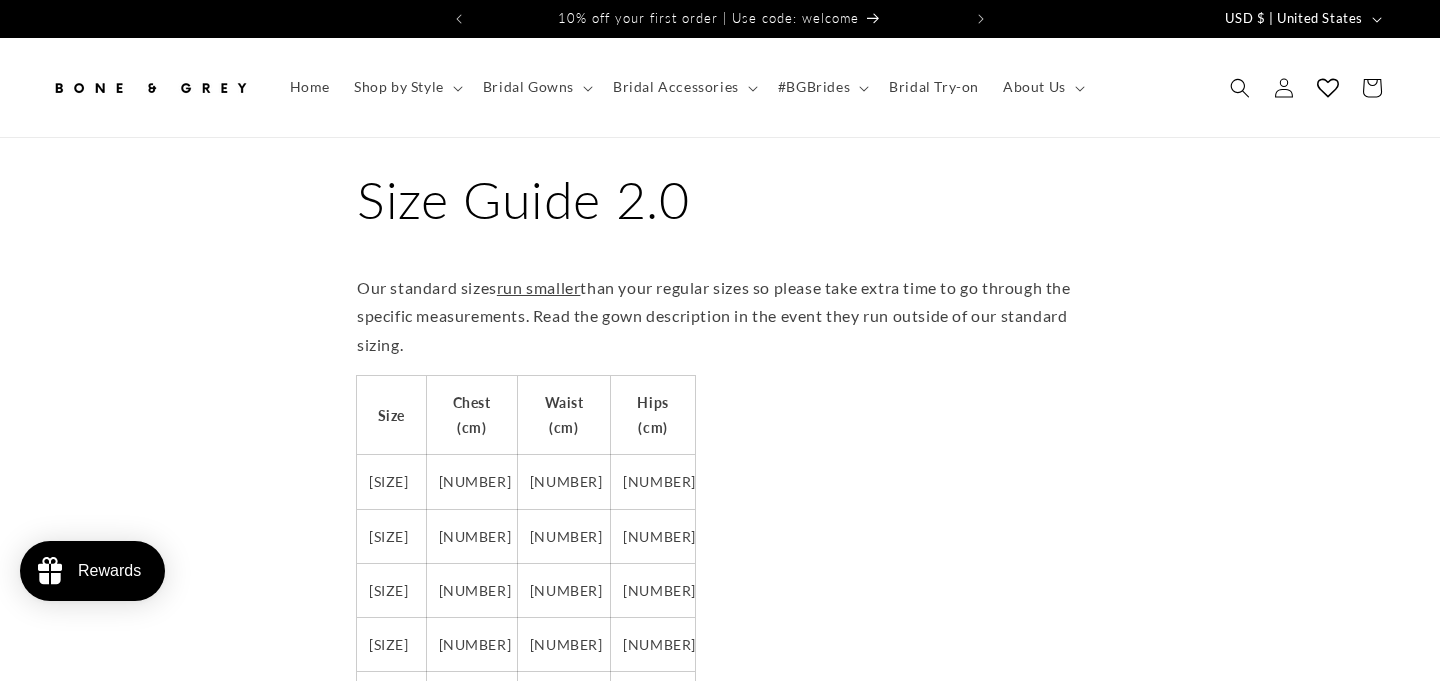 scroll, scrollTop: 0, scrollLeft: 0, axis: both 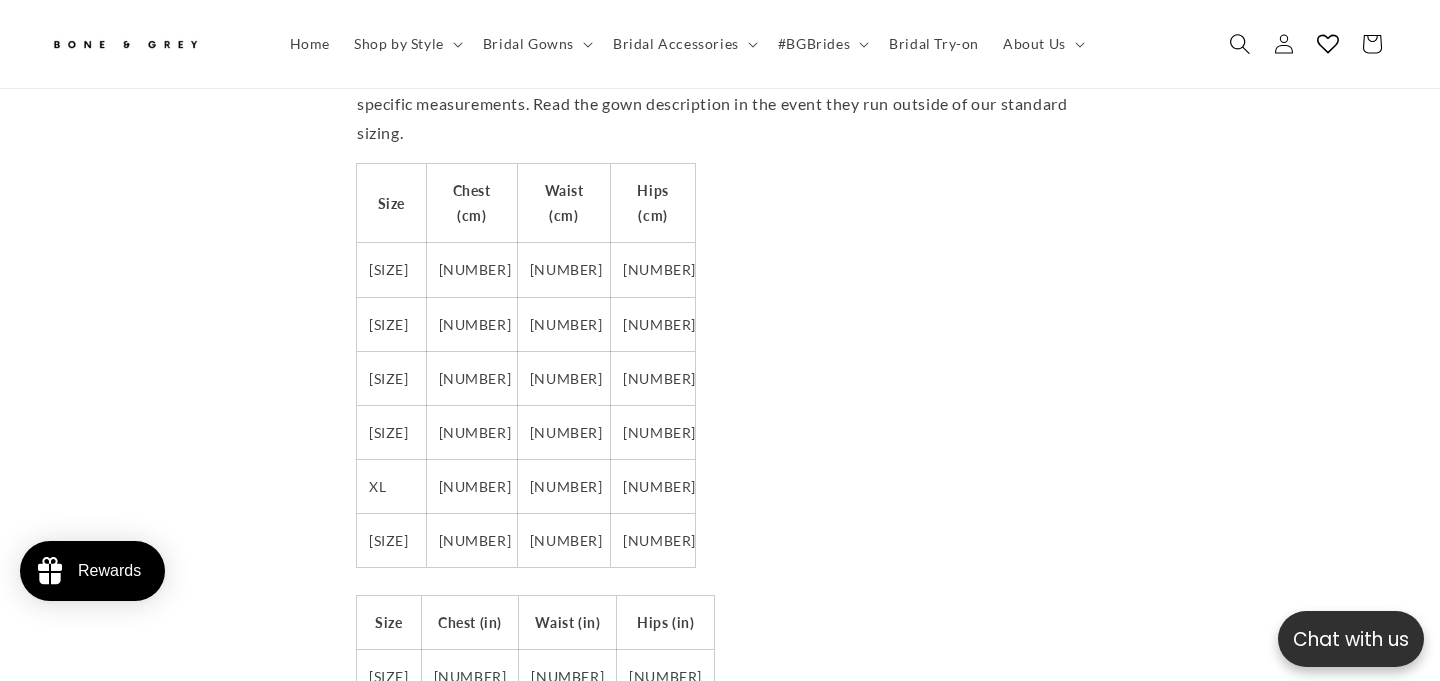 click at bounding box center (1240, 44) 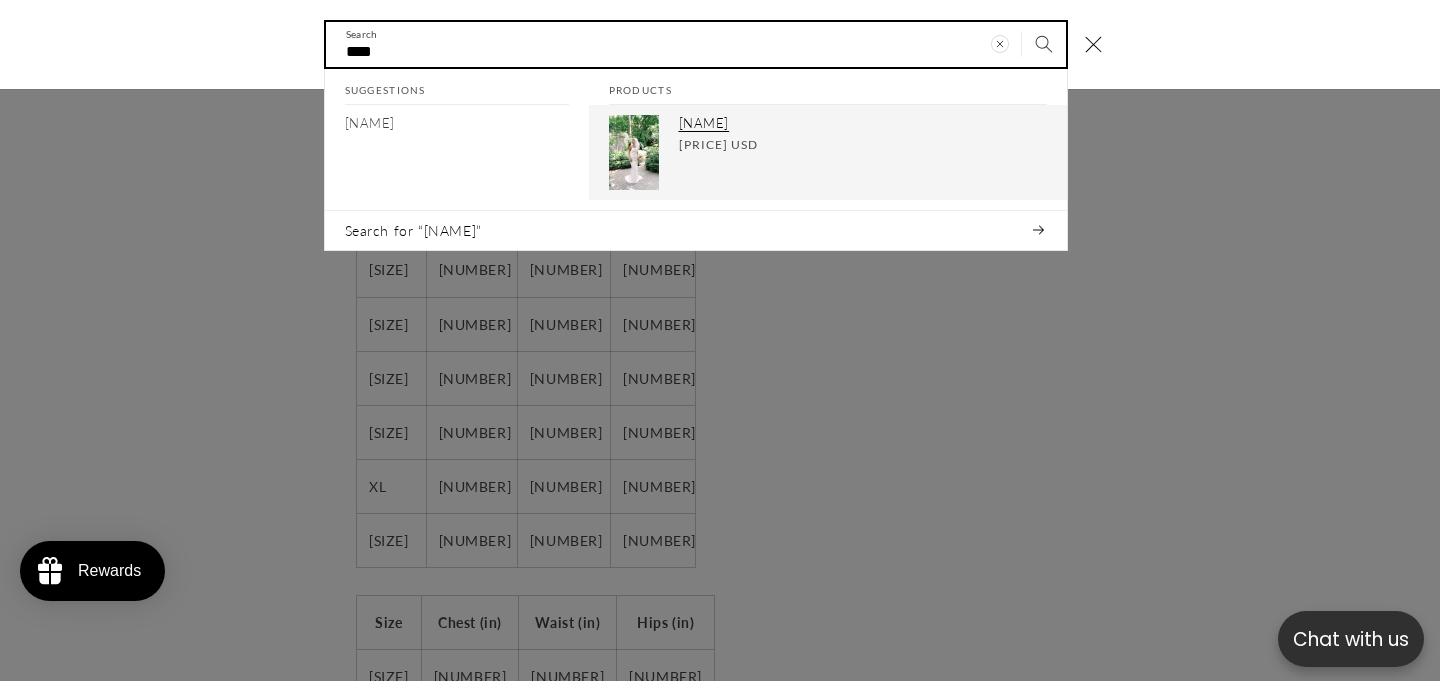 type on "****" 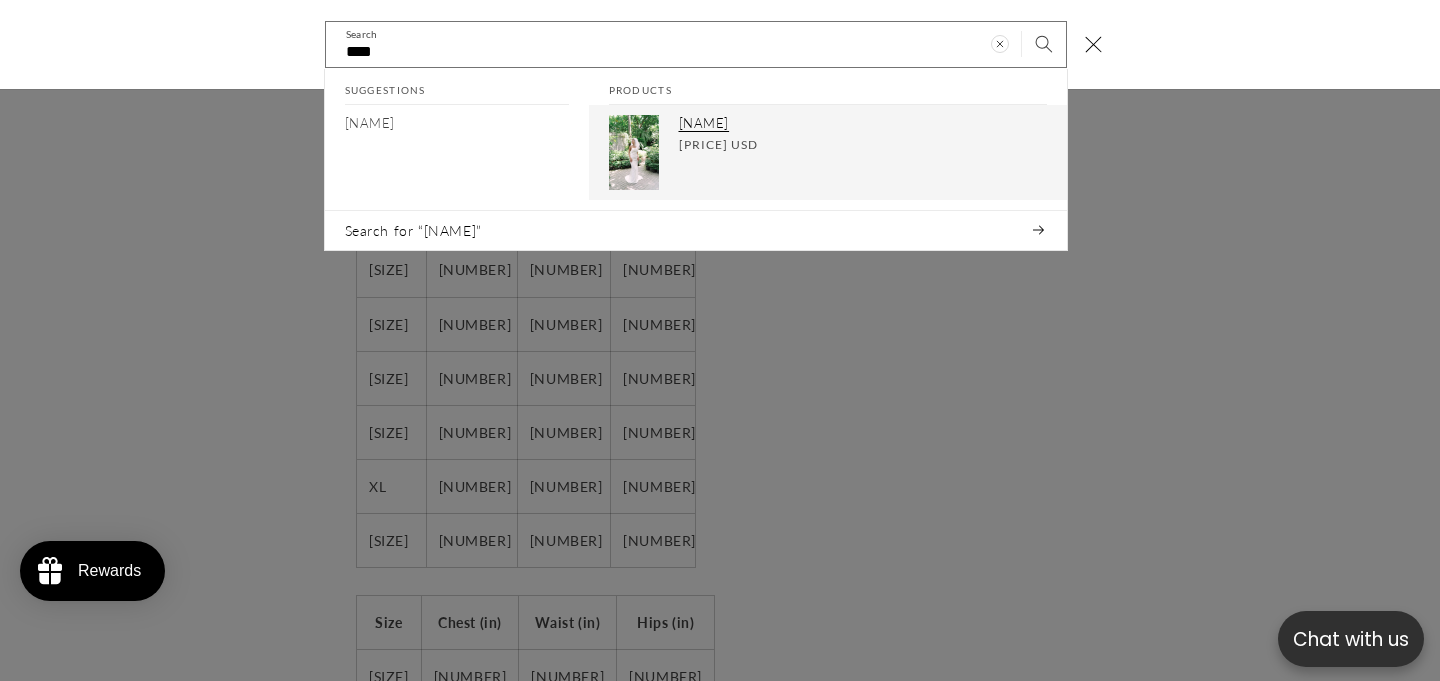 click on "Bree
Regular price
[PRICE] USD
Regular price
Sale price
[PRICE] USD
Unit price
/
per" at bounding box center [863, 152] 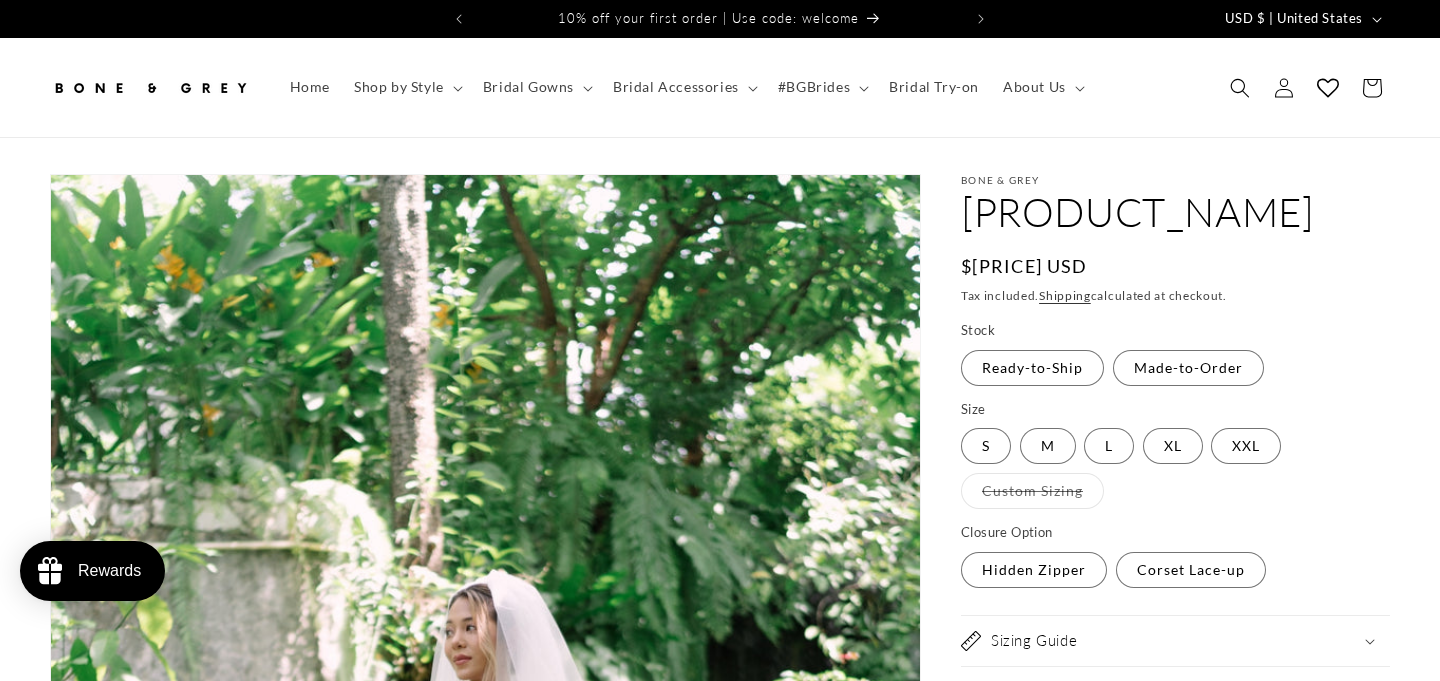 scroll, scrollTop: 0, scrollLeft: 0, axis: both 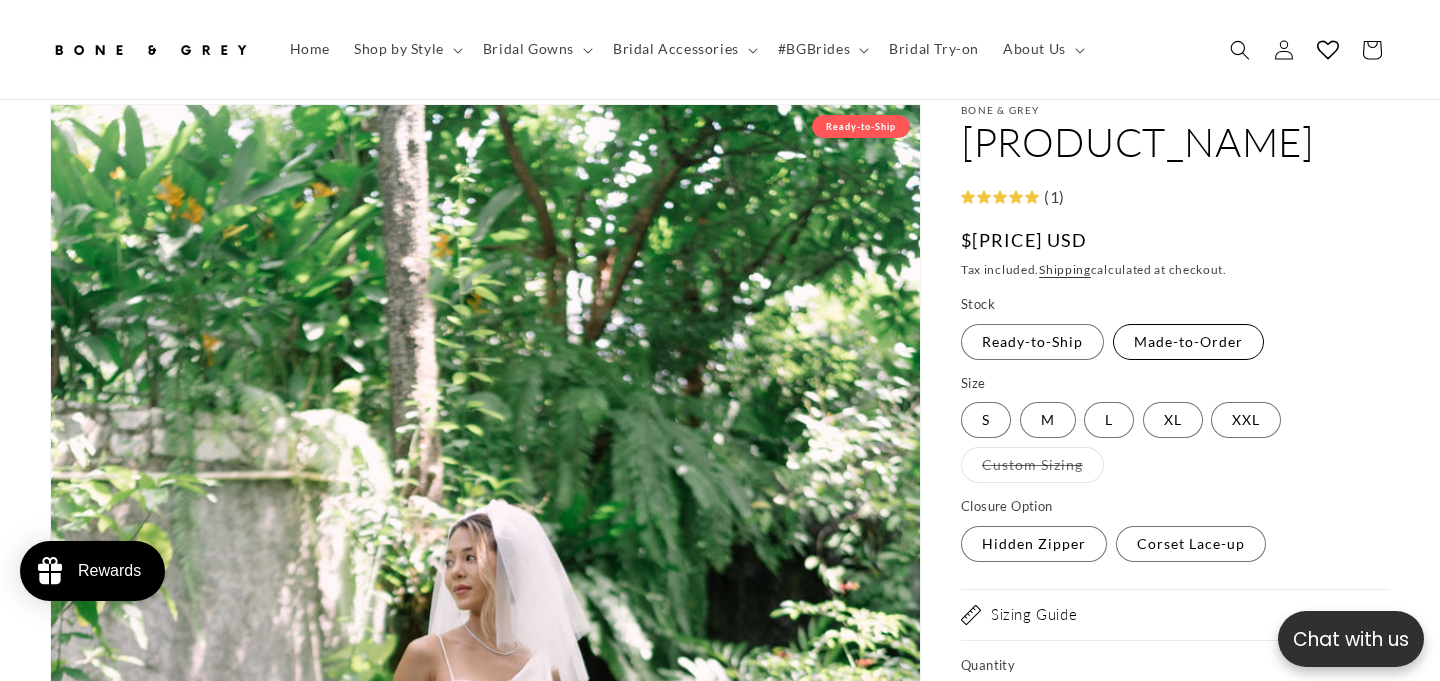 click on "Made-to-Order Variant sold out or unavailable" at bounding box center [1188, 342] 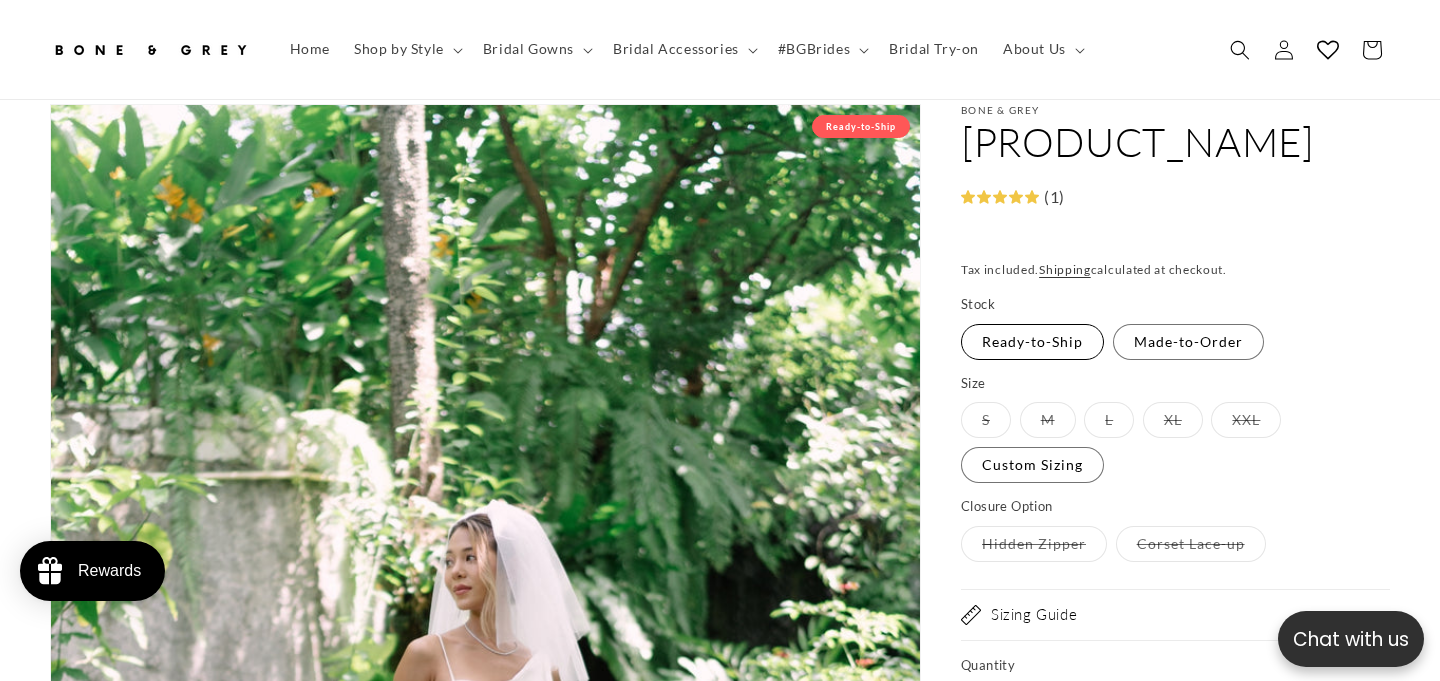 click on "Ready-to-Ship Variant sold out or unavailable" at bounding box center [1032, 342] 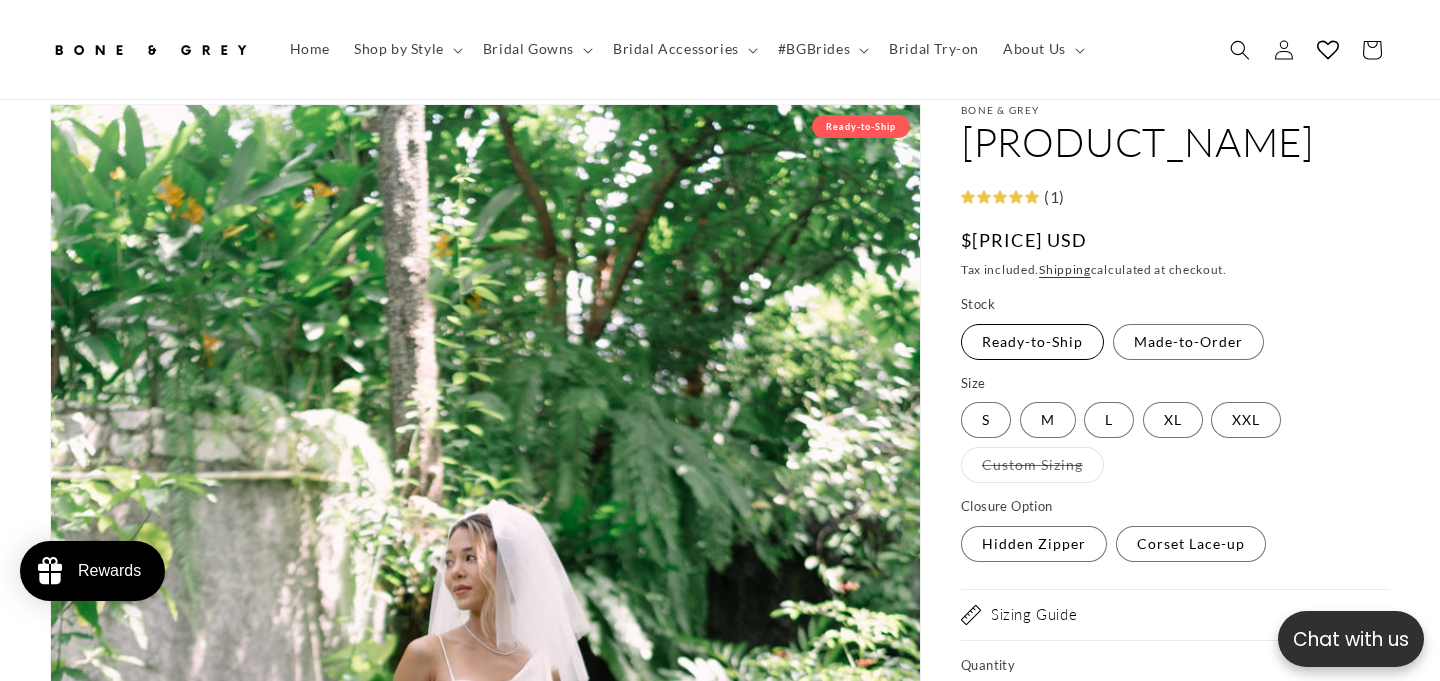 scroll, scrollTop: 0, scrollLeft: 486, axis: horizontal 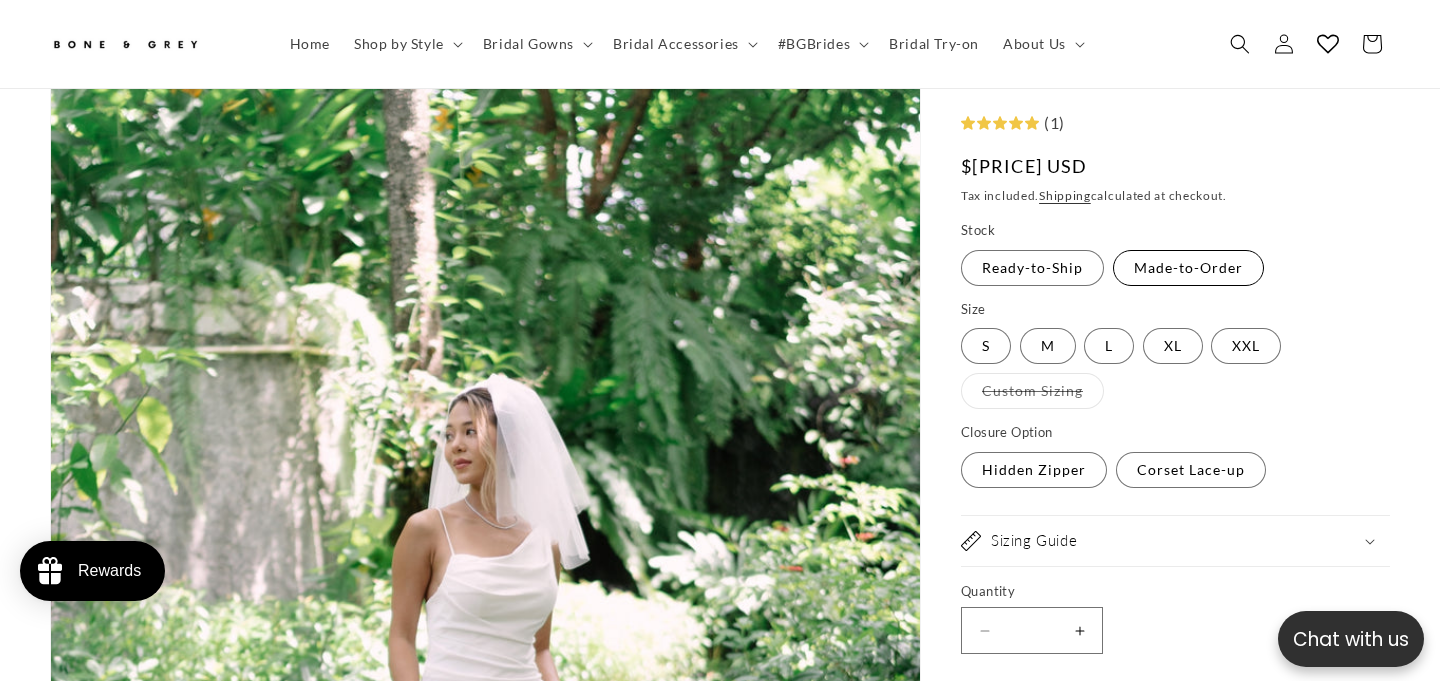 click on "Made-to-Order Variant sold out or unavailable" at bounding box center (1188, 268) 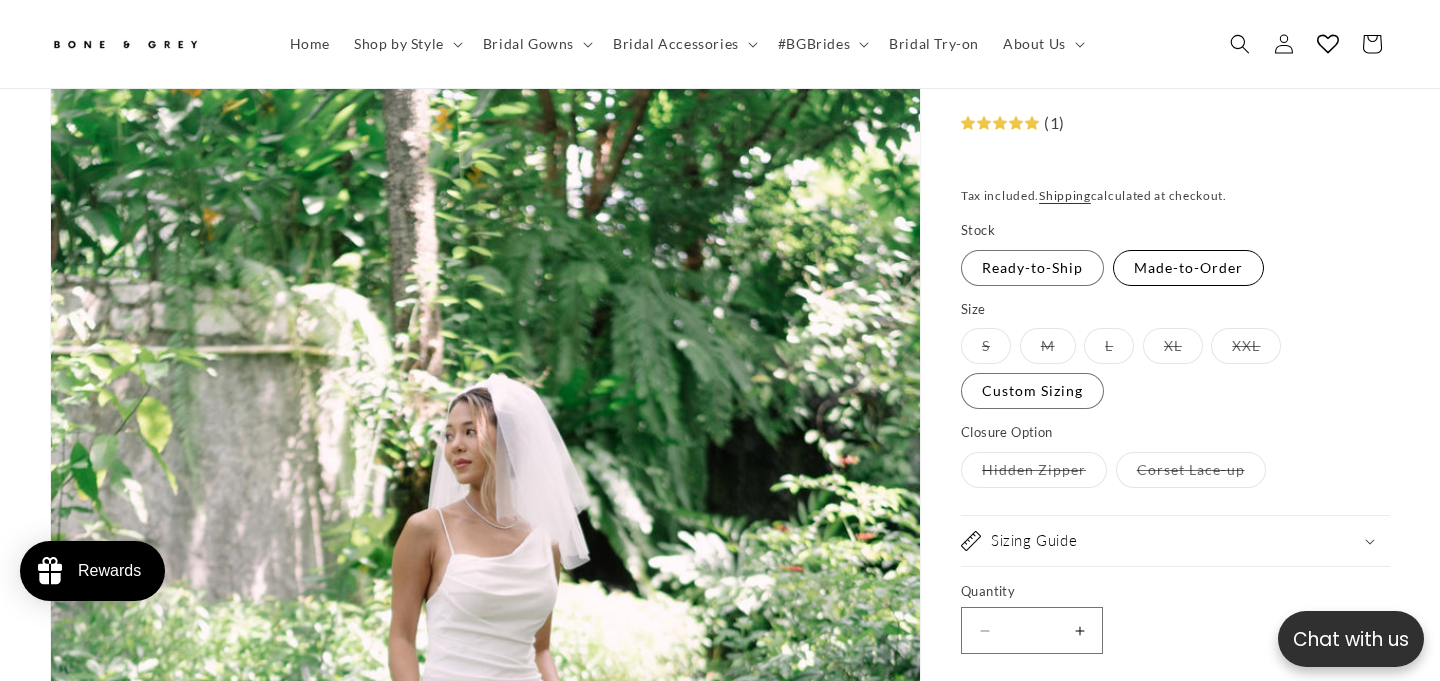 scroll, scrollTop: 0, scrollLeft: 0, axis: both 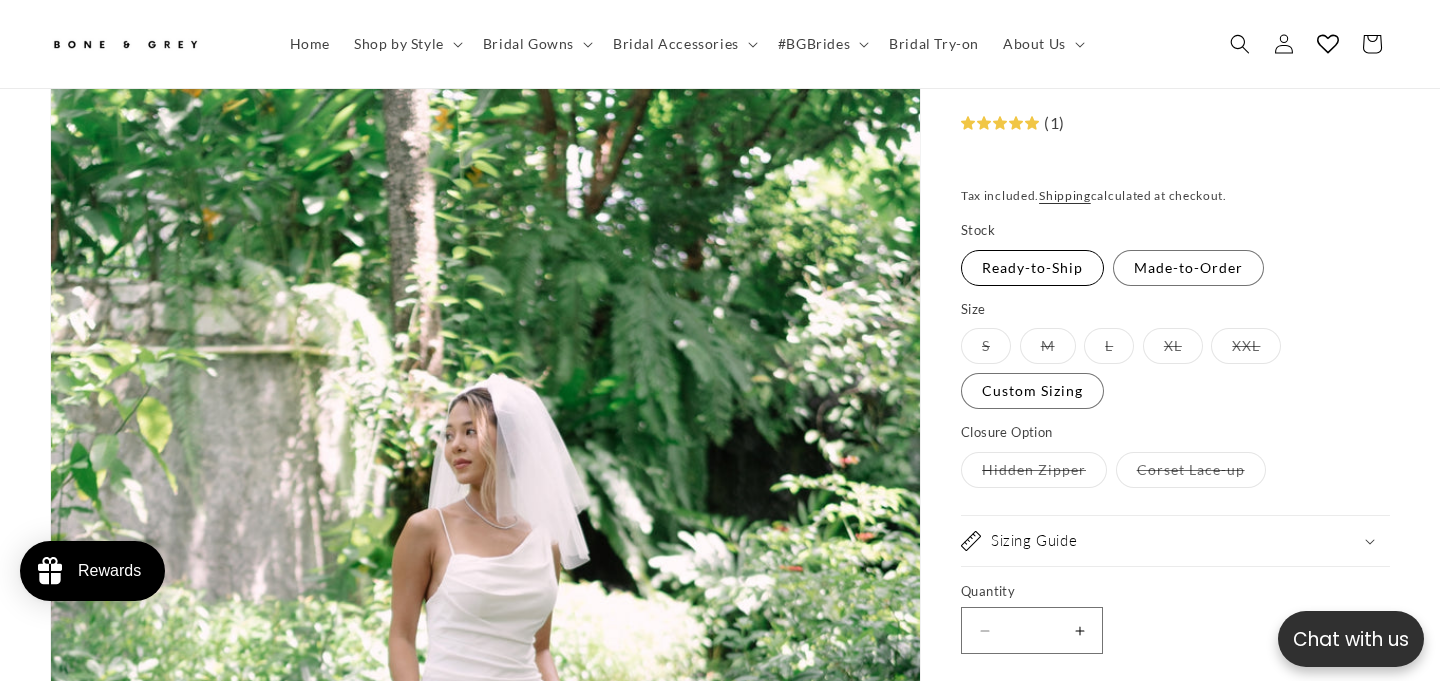 click on "Ready-to-Ship Variant sold out or unavailable" at bounding box center (1032, 268) 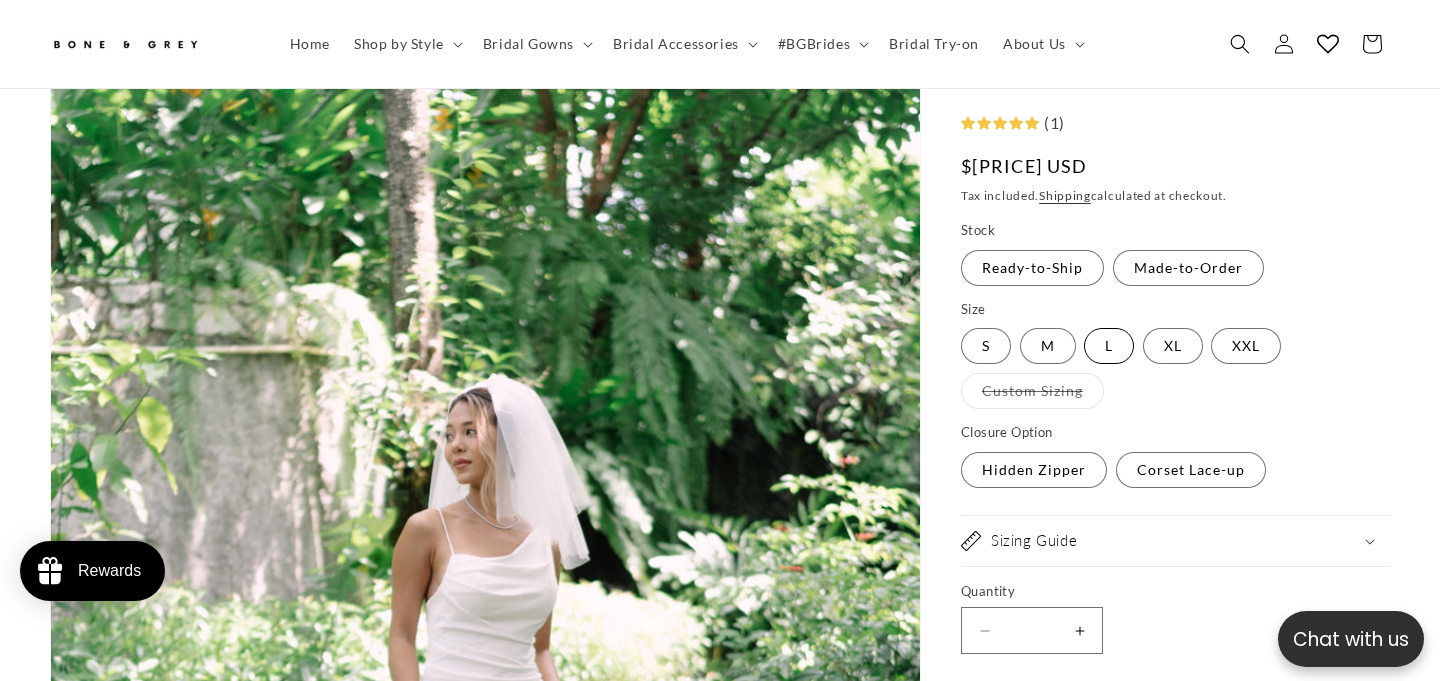 click on "L Variant sold out or unavailable" at bounding box center [1109, 346] 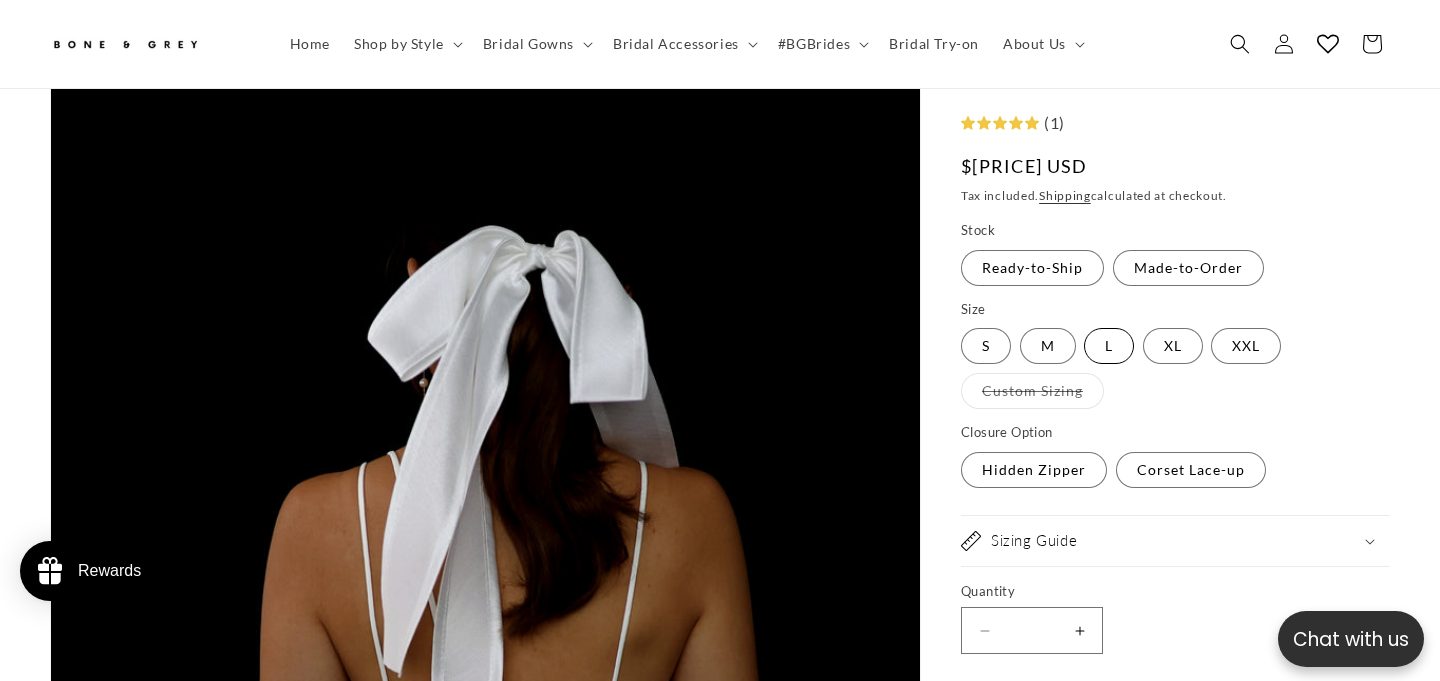 scroll, scrollTop: 182, scrollLeft: 0, axis: vertical 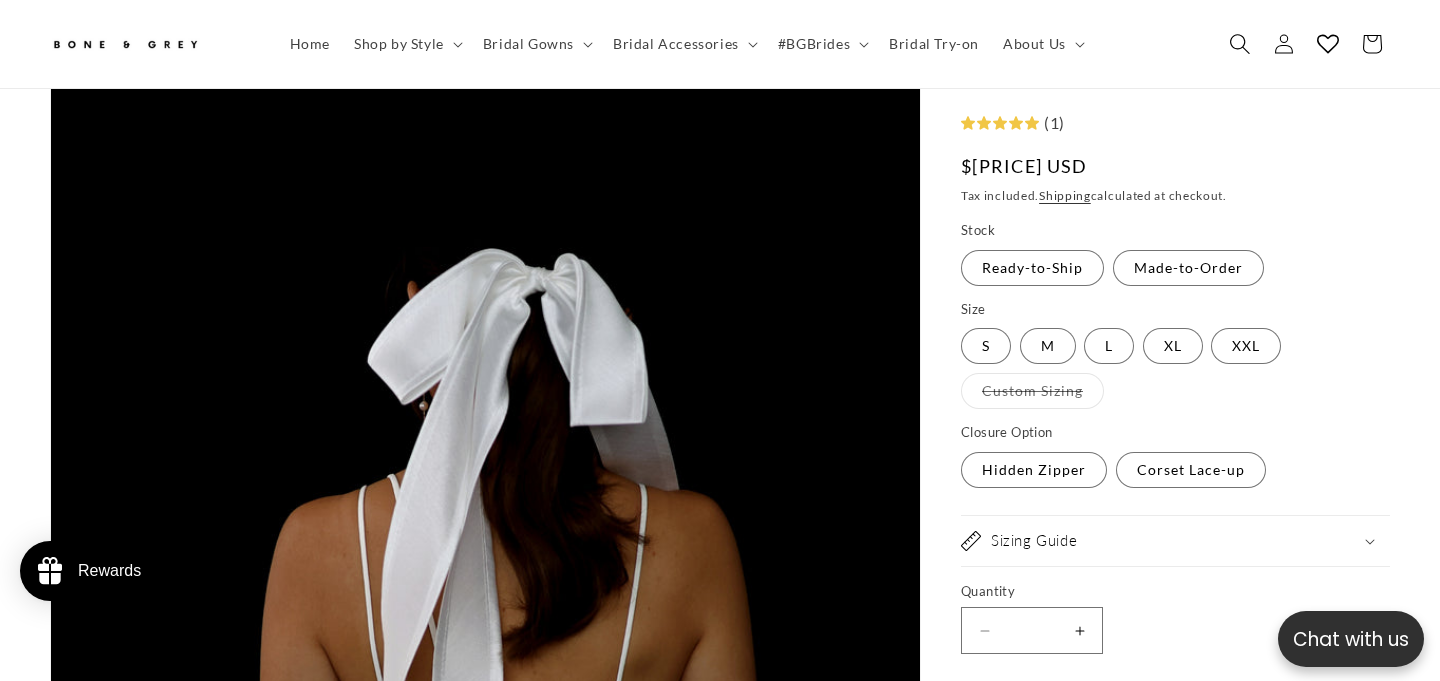 click at bounding box center [1239, 43] 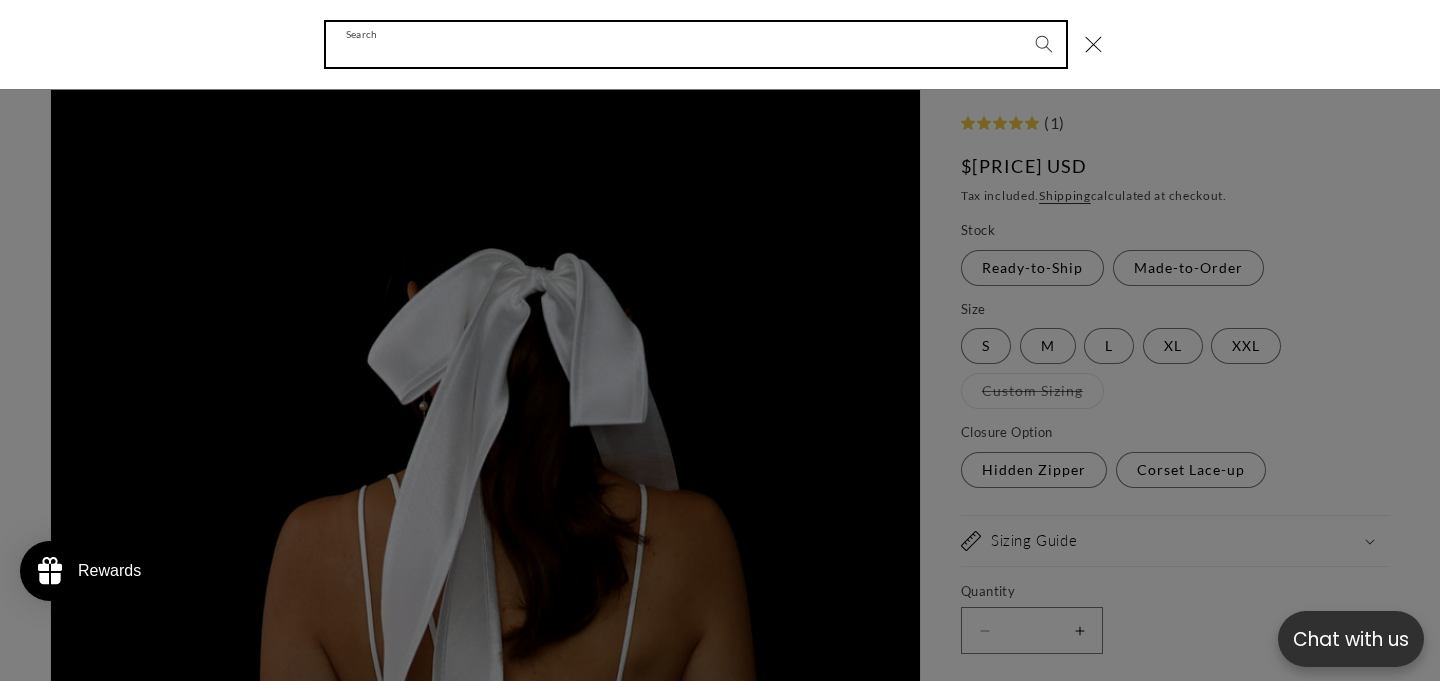 scroll, scrollTop: 0, scrollLeft: 486, axis: horizontal 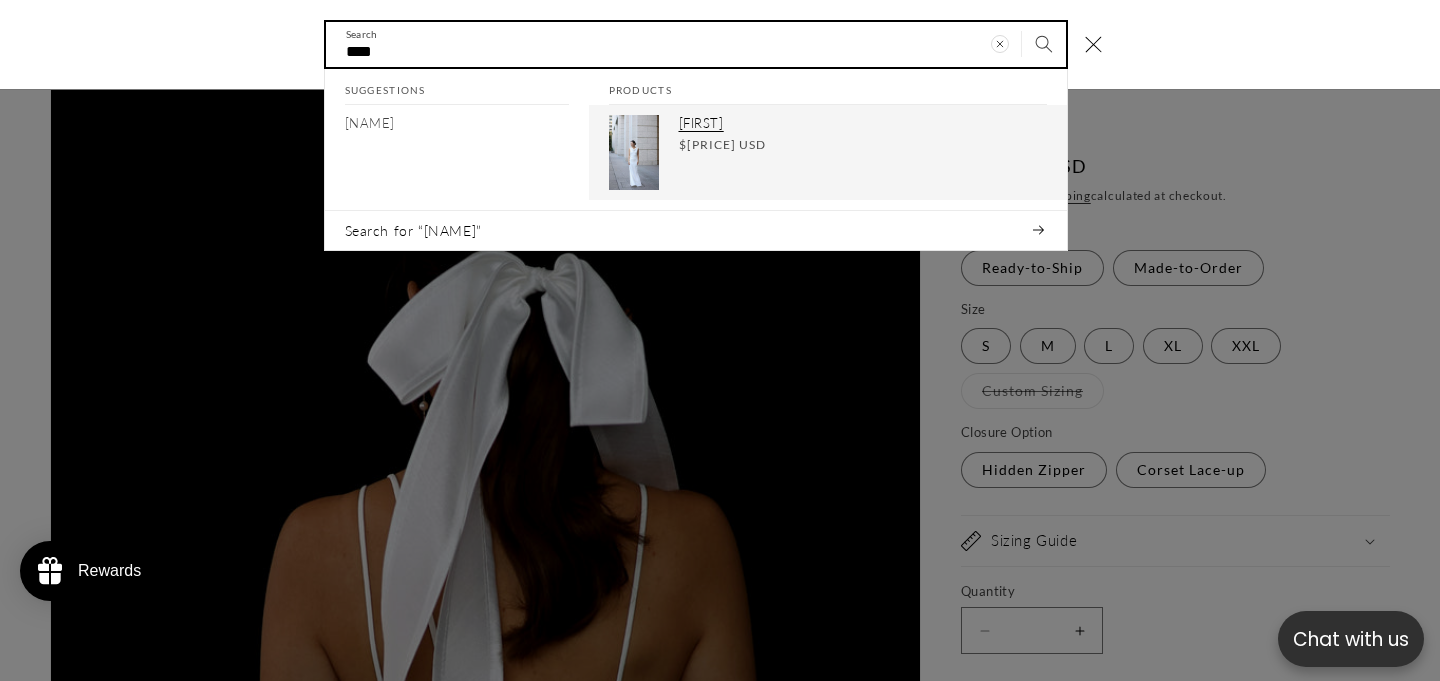 type on "****" 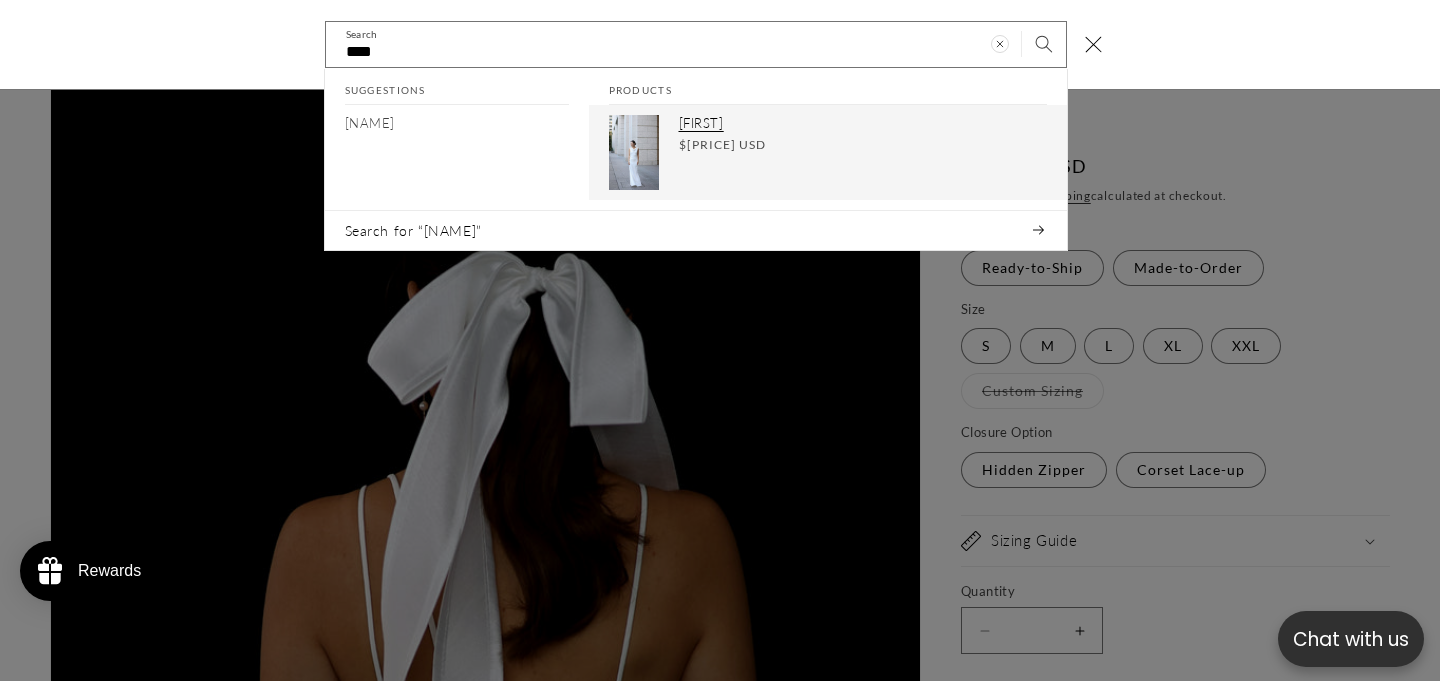 click on "Regular price
$595.00 USD
Regular price
Sale price
$595.00 USD
Unit price
/
per" at bounding box center [863, 145] 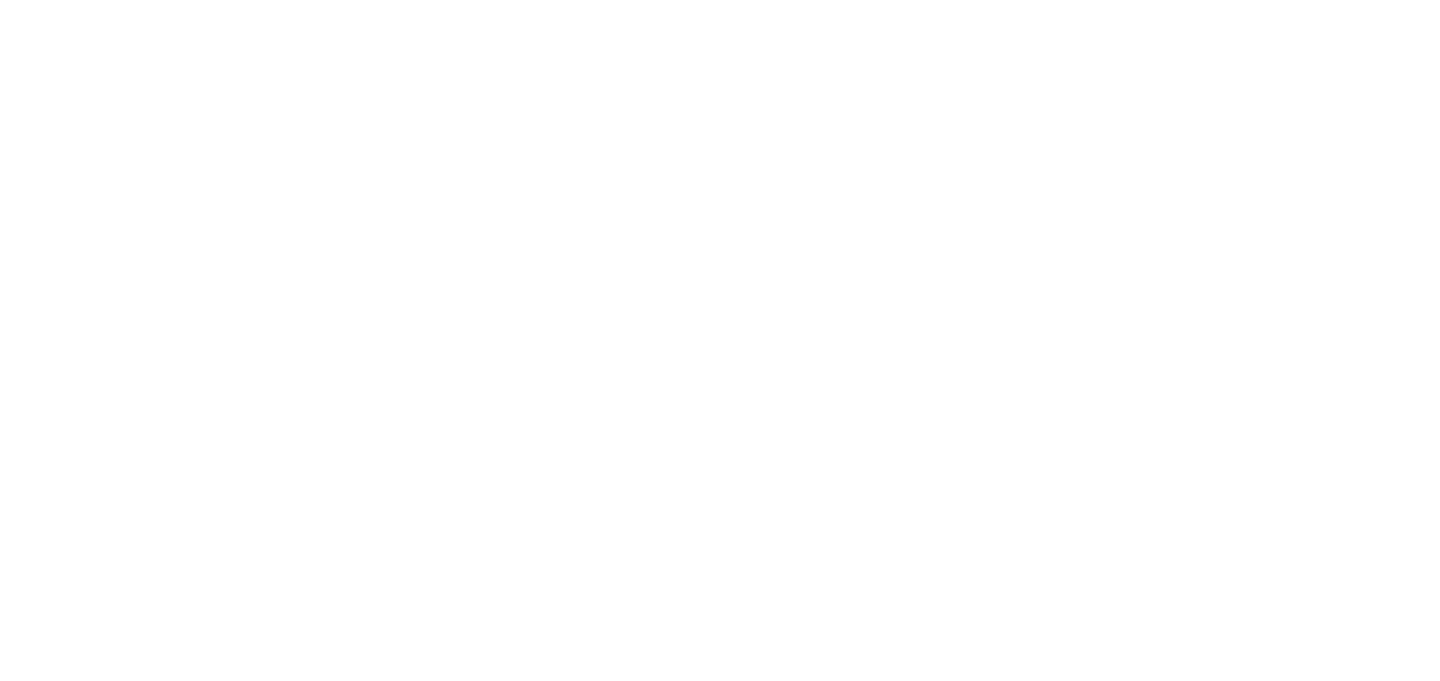 scroll, scrollTop: 0, scrollLeft: 0, axis: both 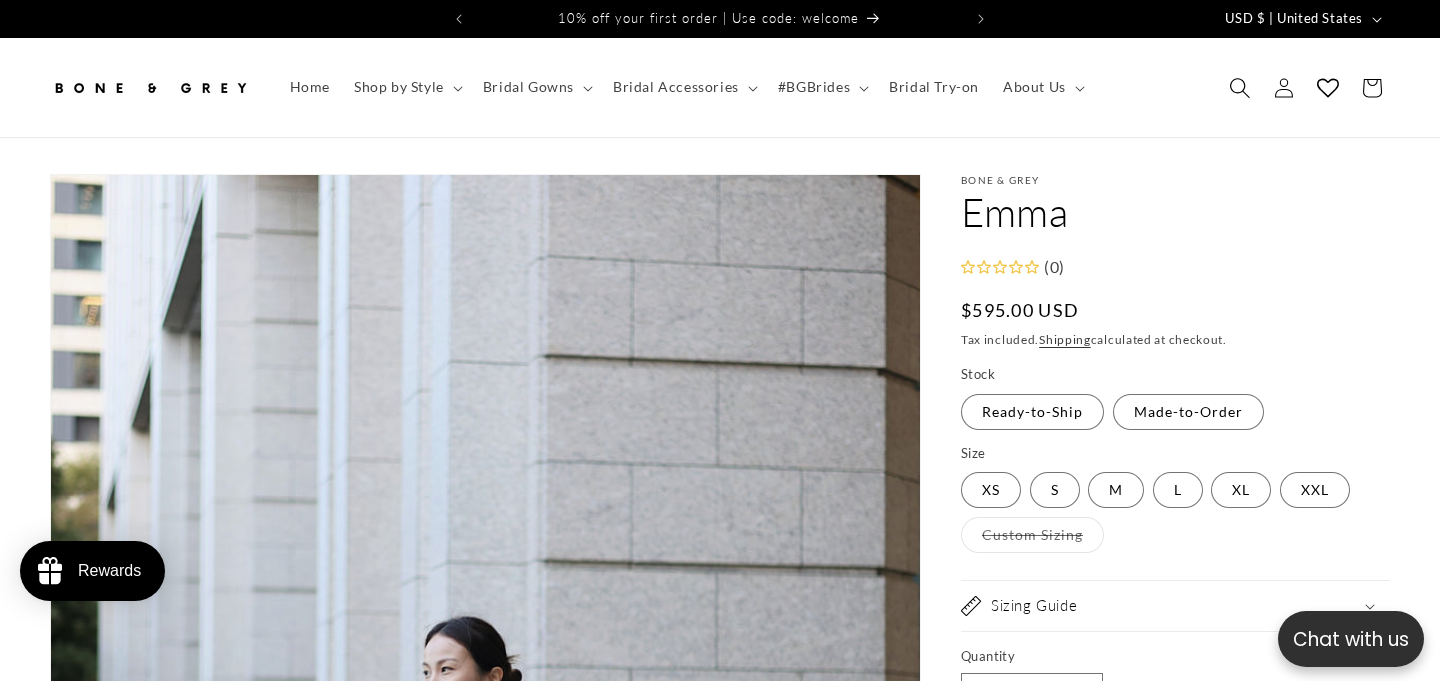 click at bounding box center (1239, 87) 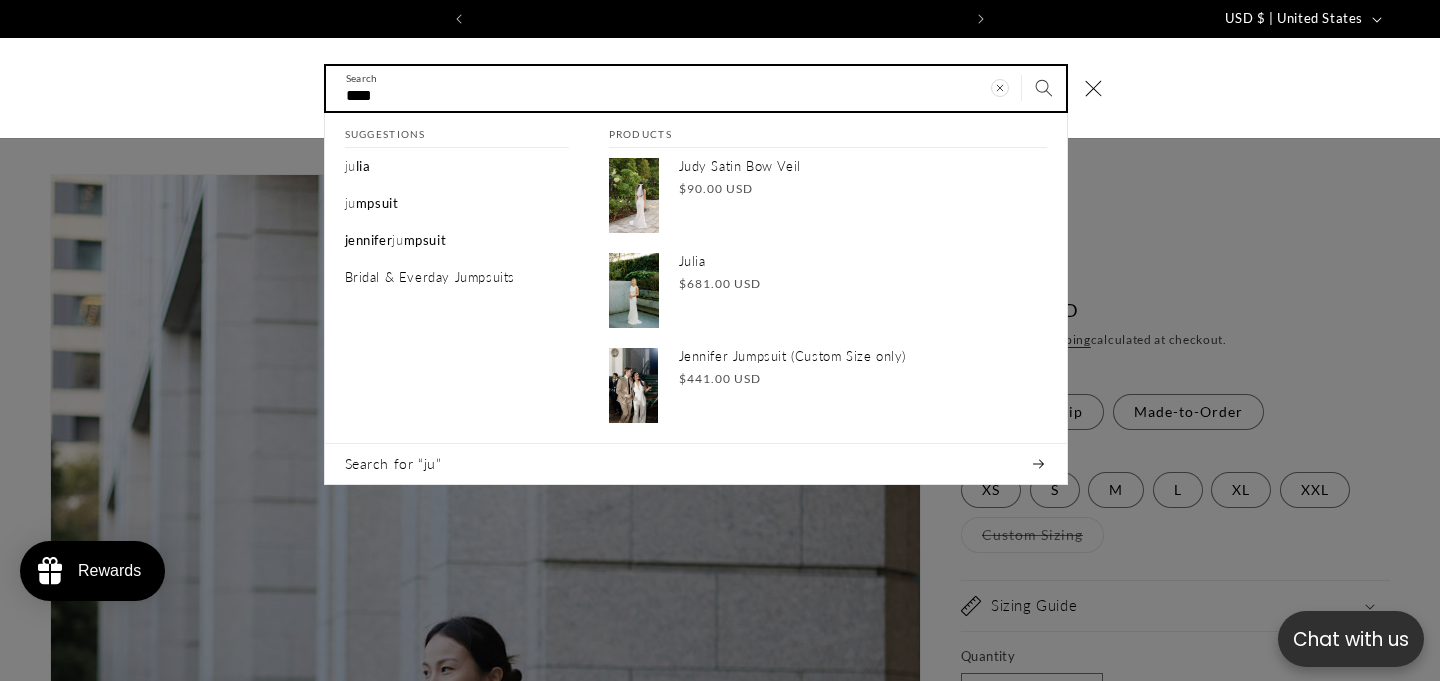 scroll, scrollTop: 0, scrollLeft: 486, axis: horizontal 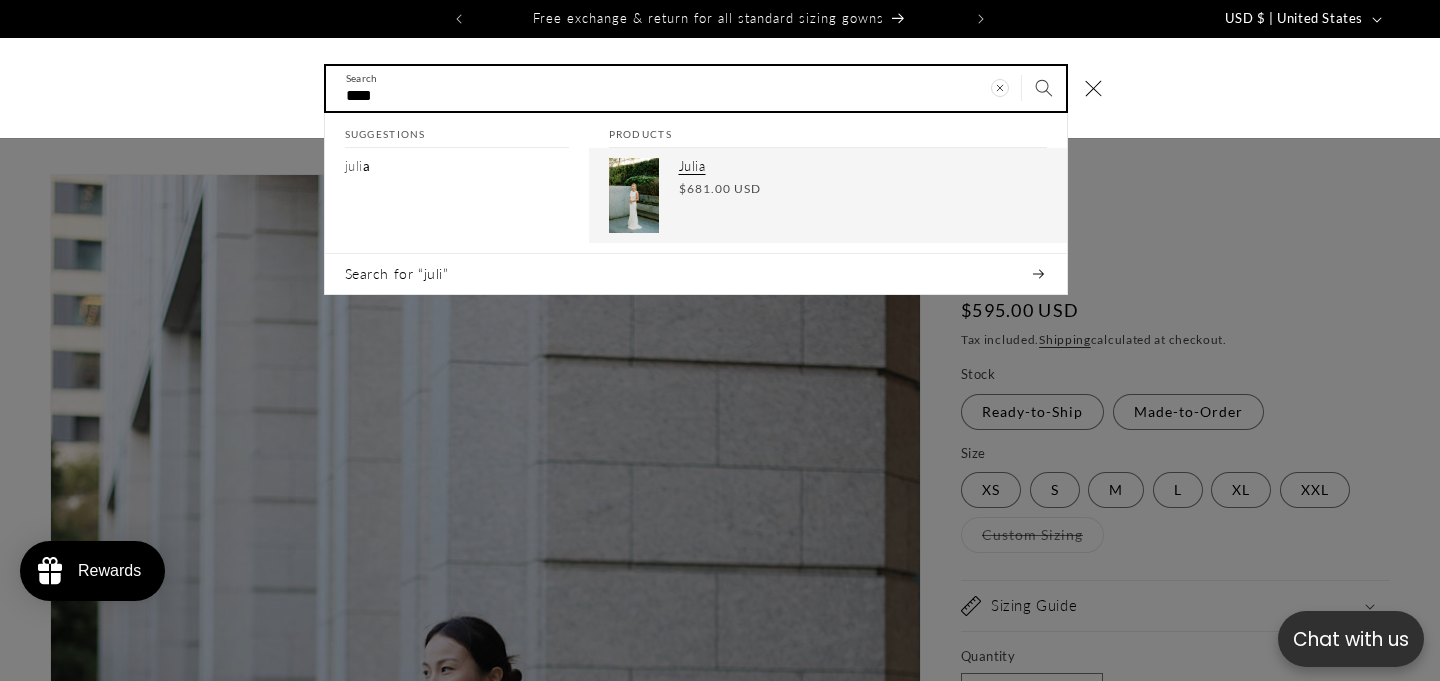 type on "****" 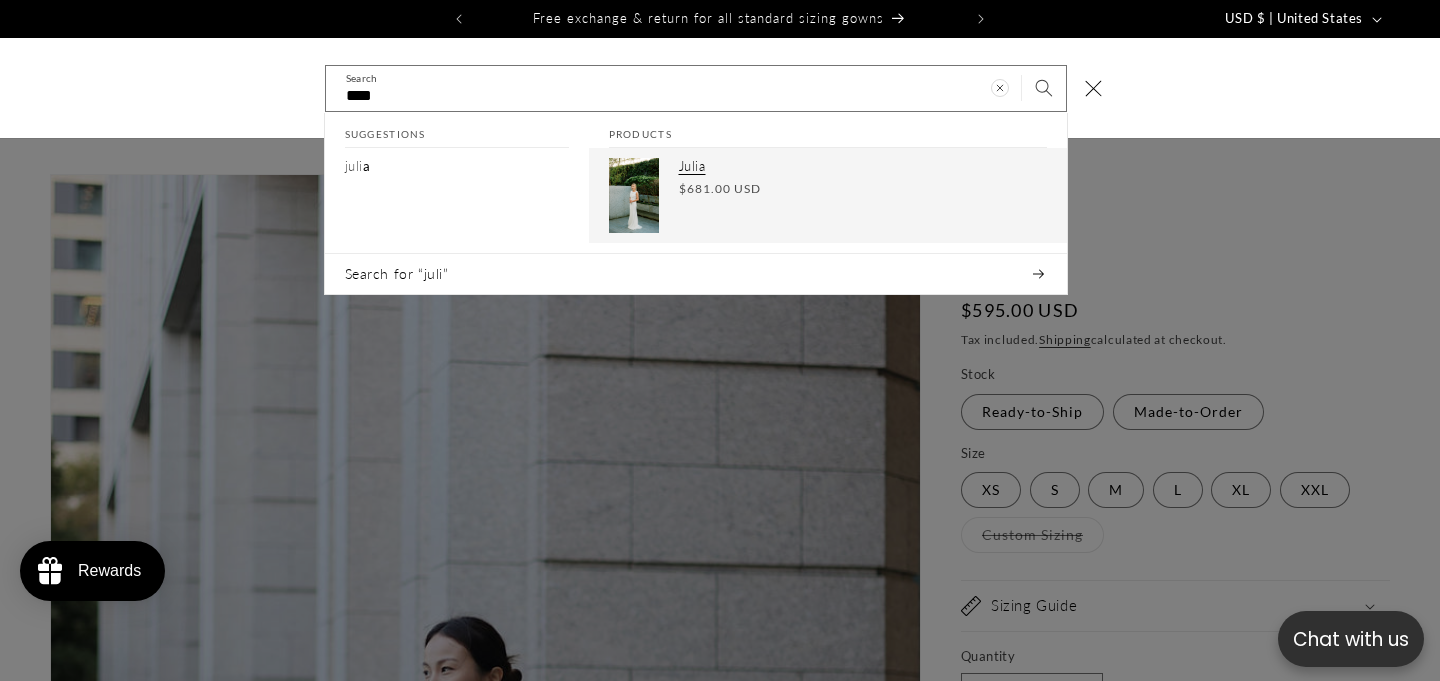 click on "Julia
Regular price
$681.00 USD
Regular price
Sale price
$681.00 USD
Unit price
/
per" at bounding box center [863, 195] 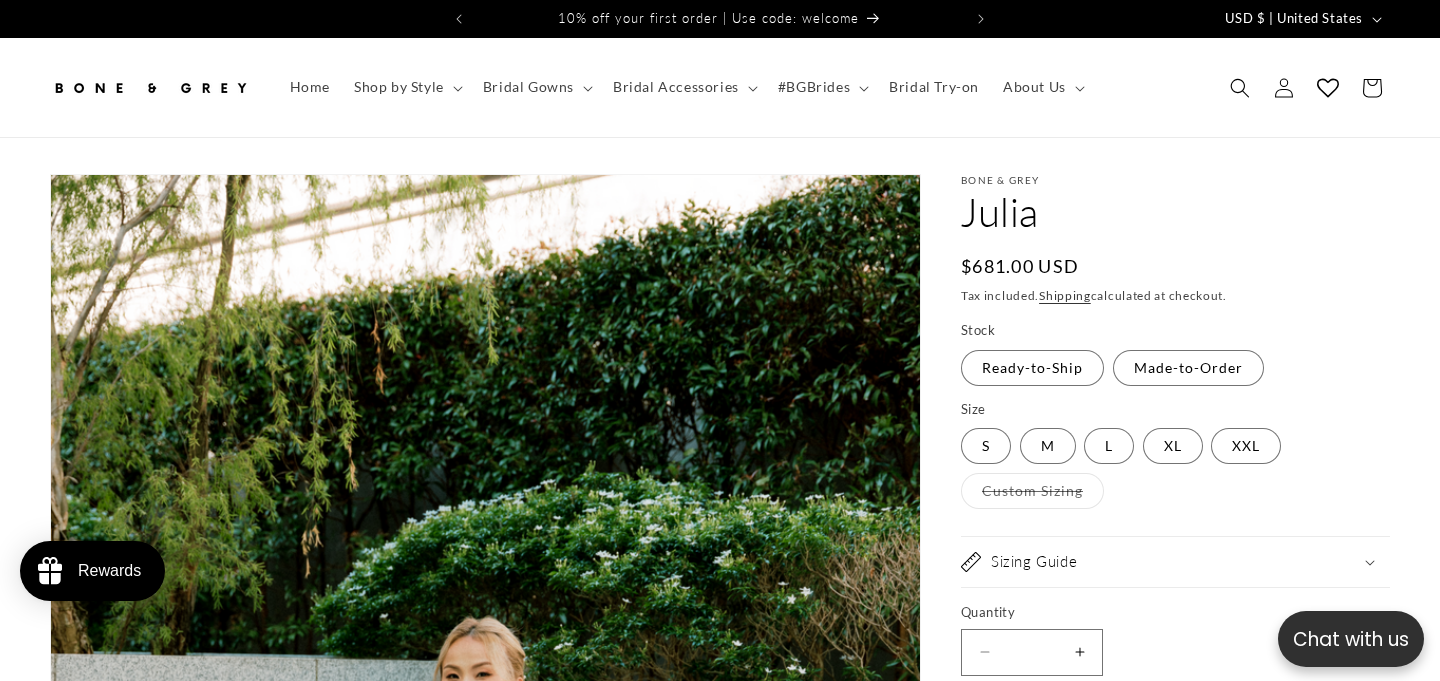 scroll, scrollTop: 0, scrollLeft: 0, axis: both 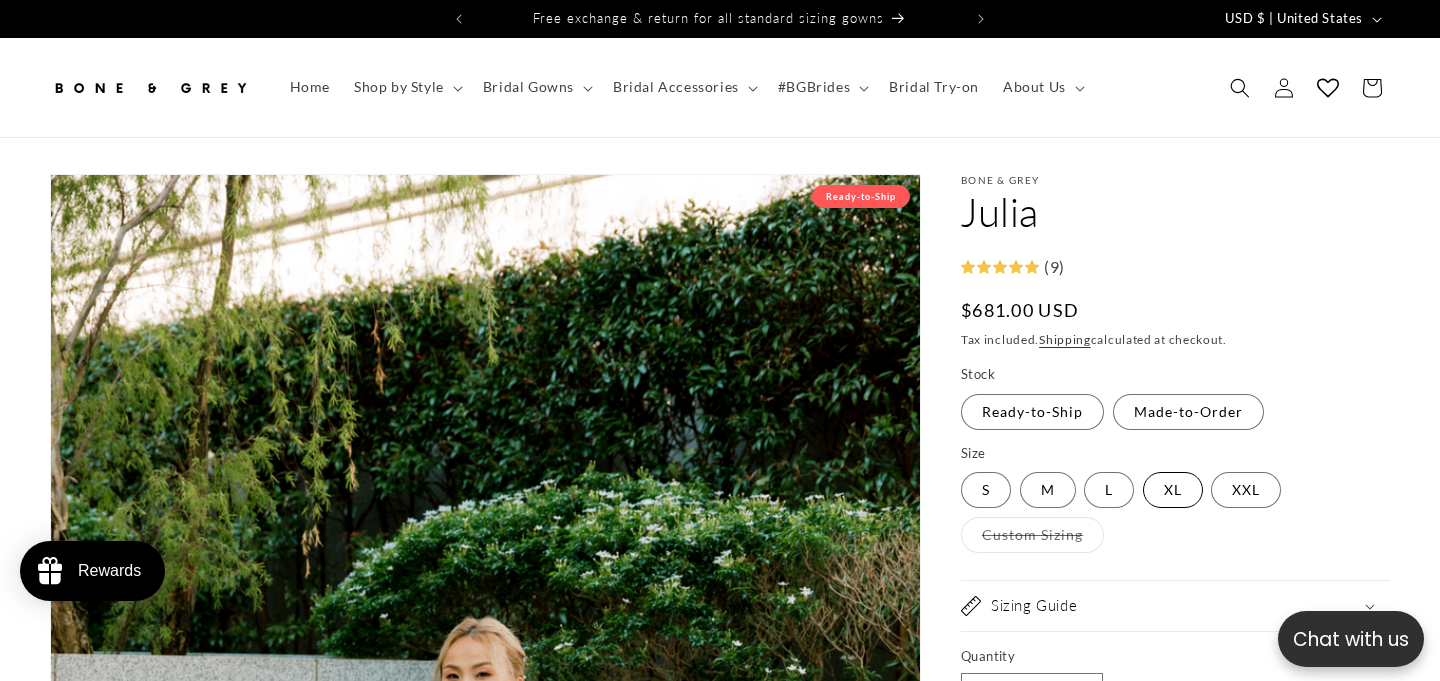 click on "XL Variant sold out or unavailable" at bounding box center (1173, 490) 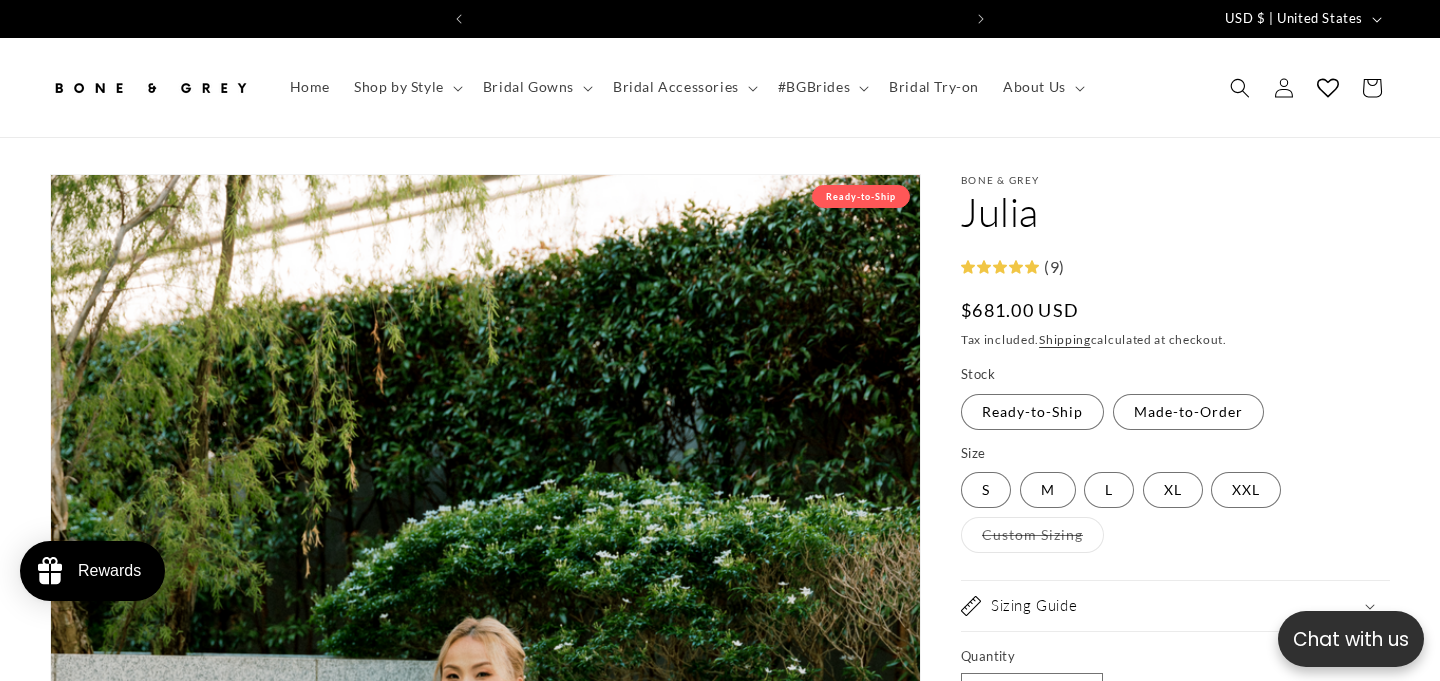 scroll, scrollTop: 0, scrollLeft: 972, axis: horizontal 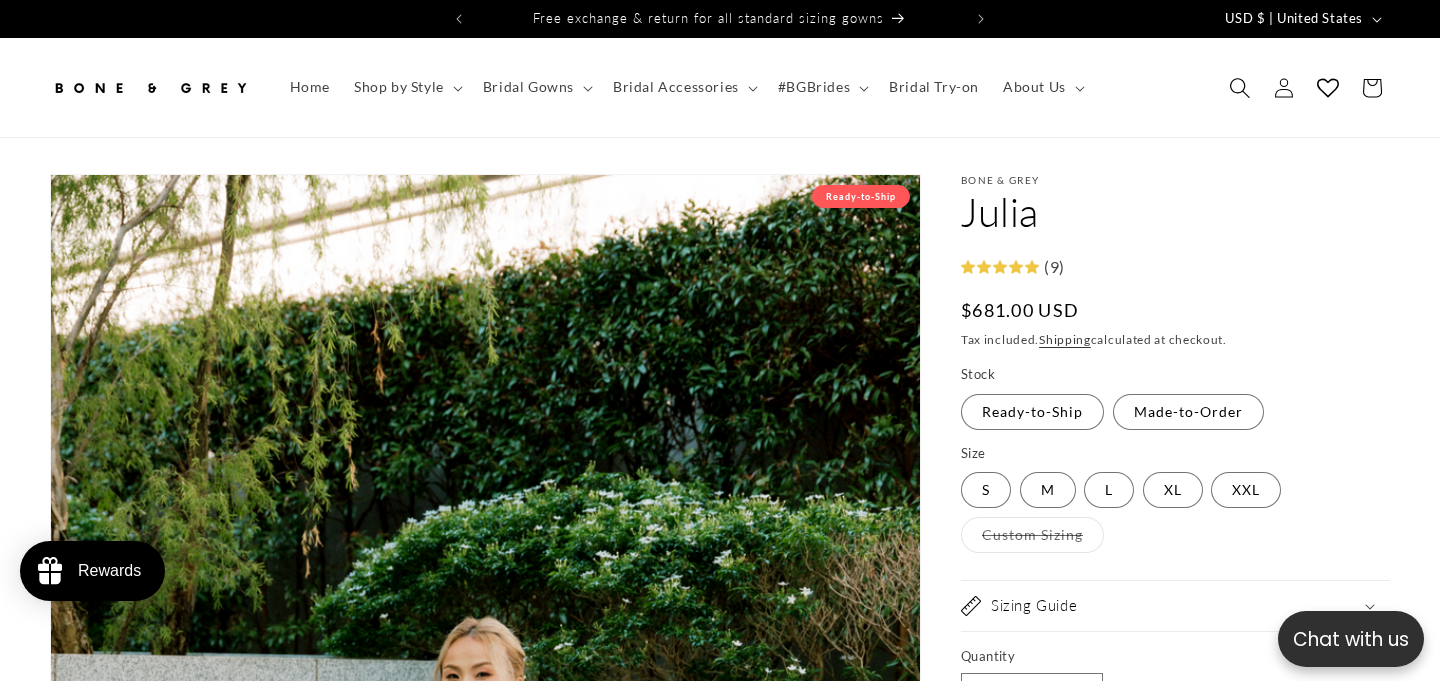click at bounding box center (1240, 88) 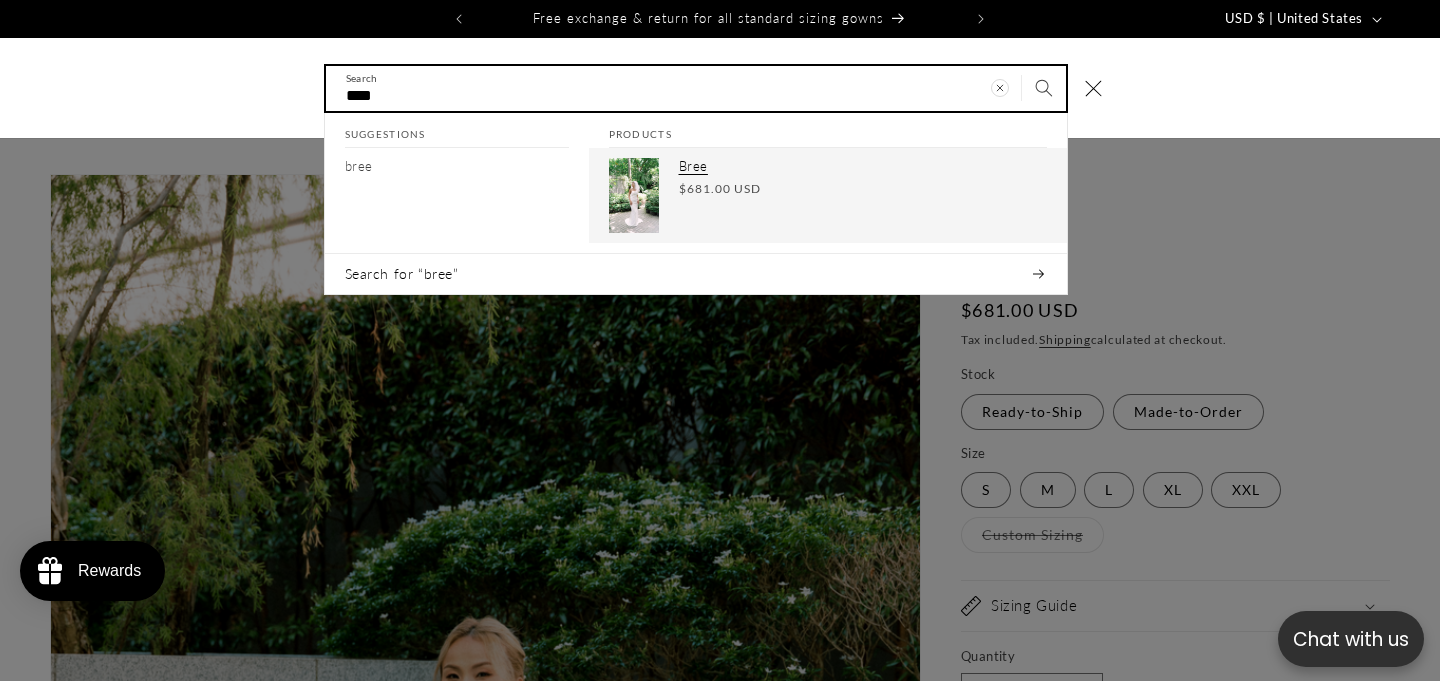 type on "****" 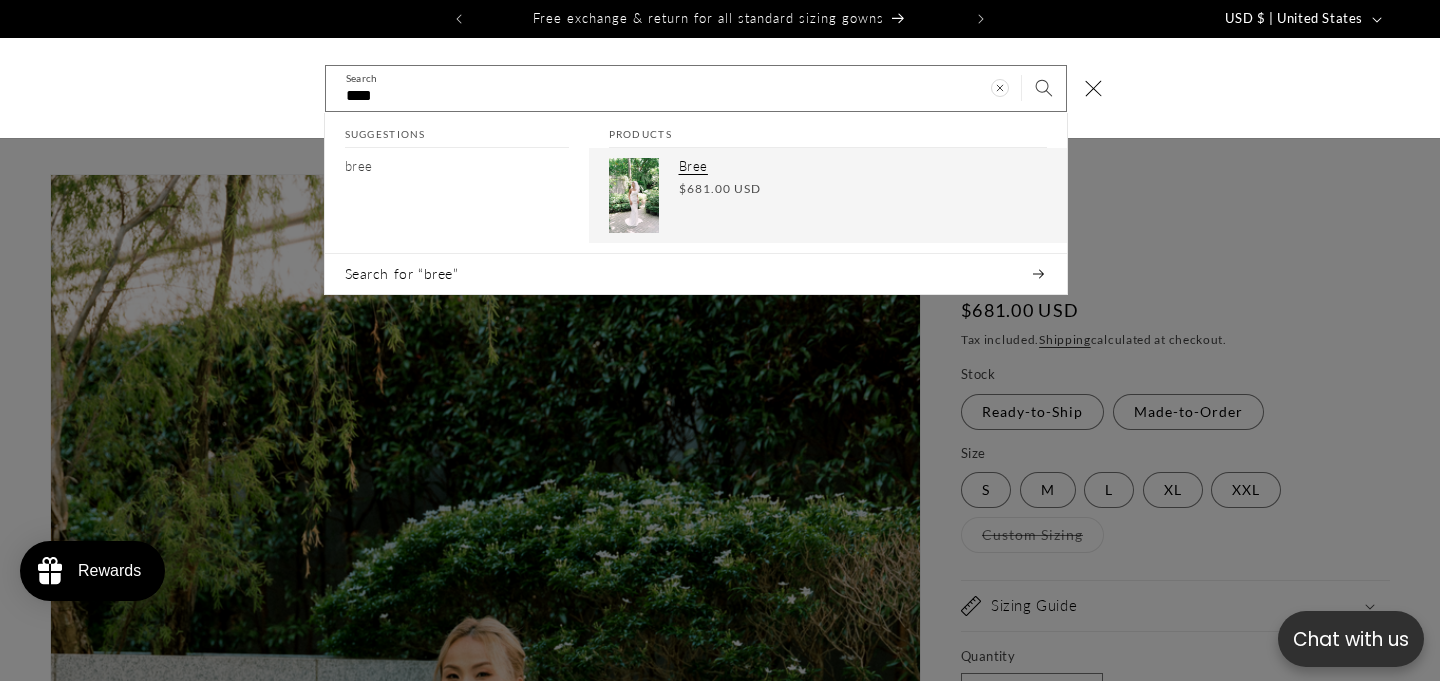 click on "Bree" at bounding box center (863, 166) 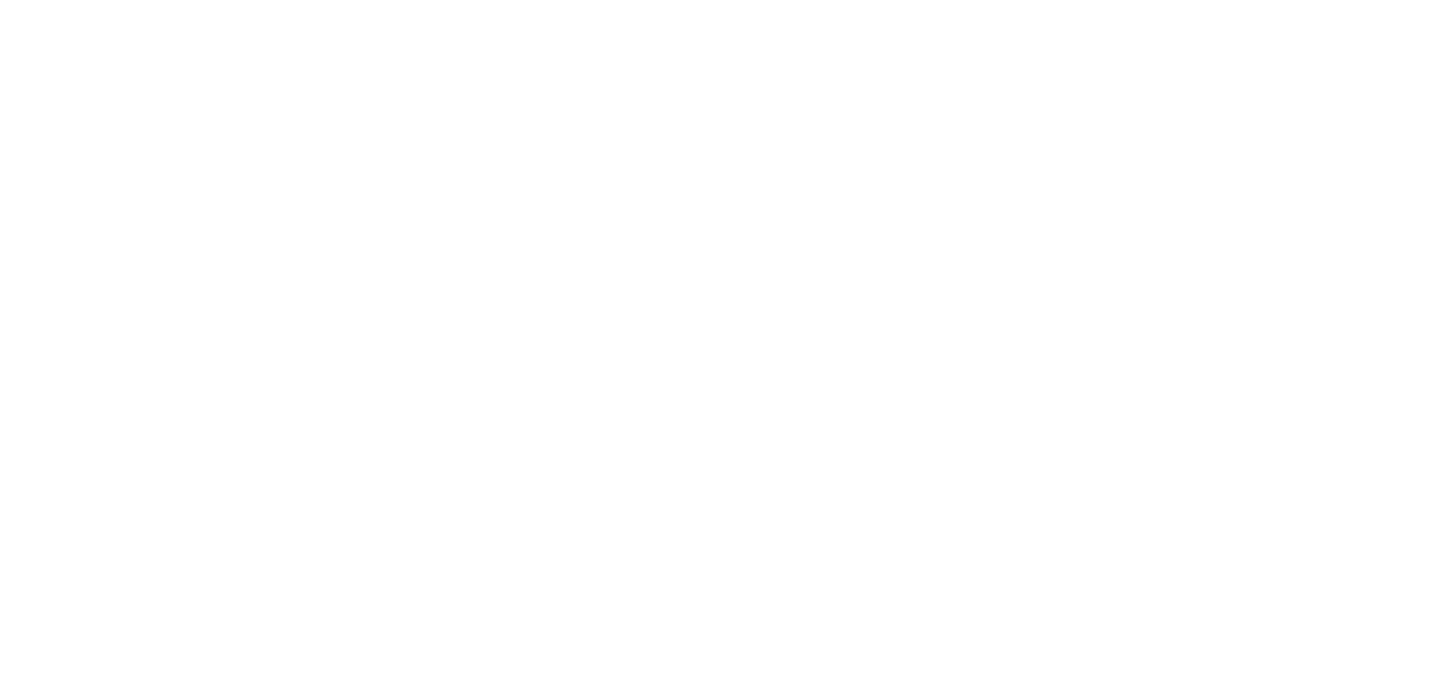 scroll, scrollTop: 0, scrollLeft: 0, axis: both 